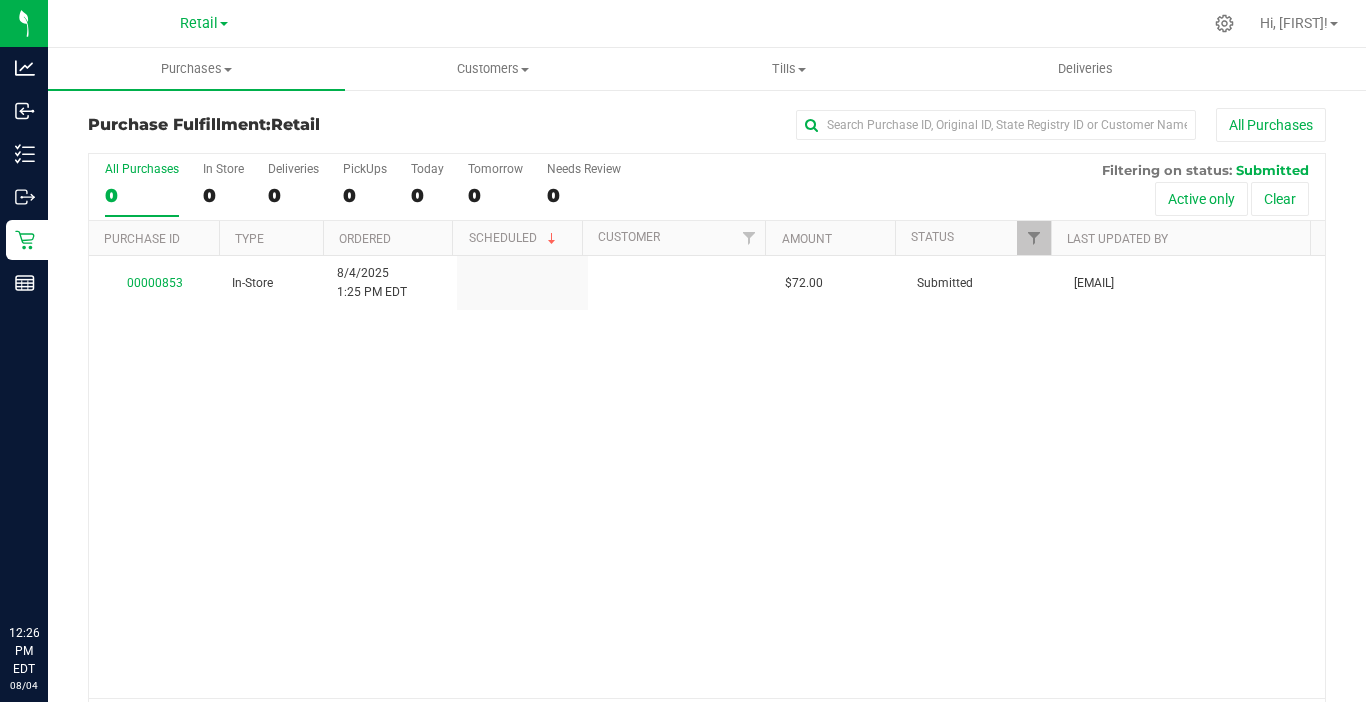 scroll, scrollTop: 0, scrollLeft: 0, axis: both 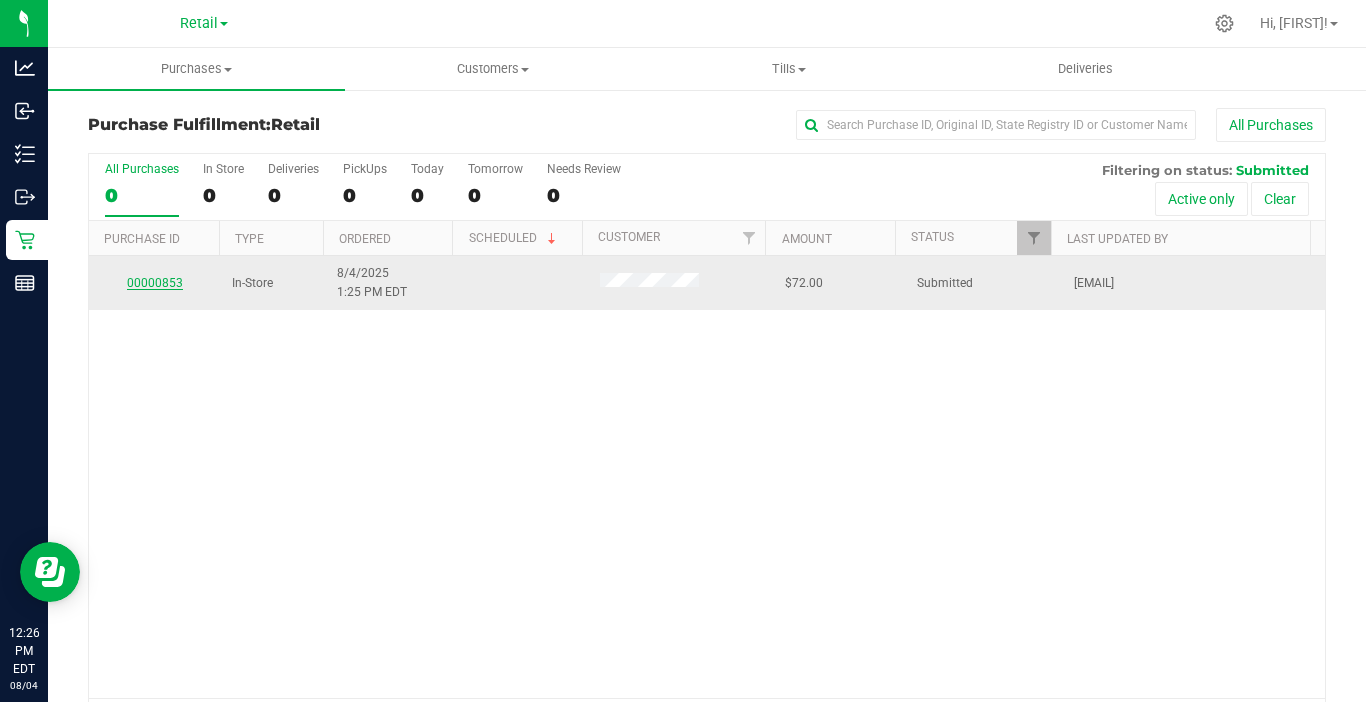 click on "00000853" at bounding box center [155, 283] 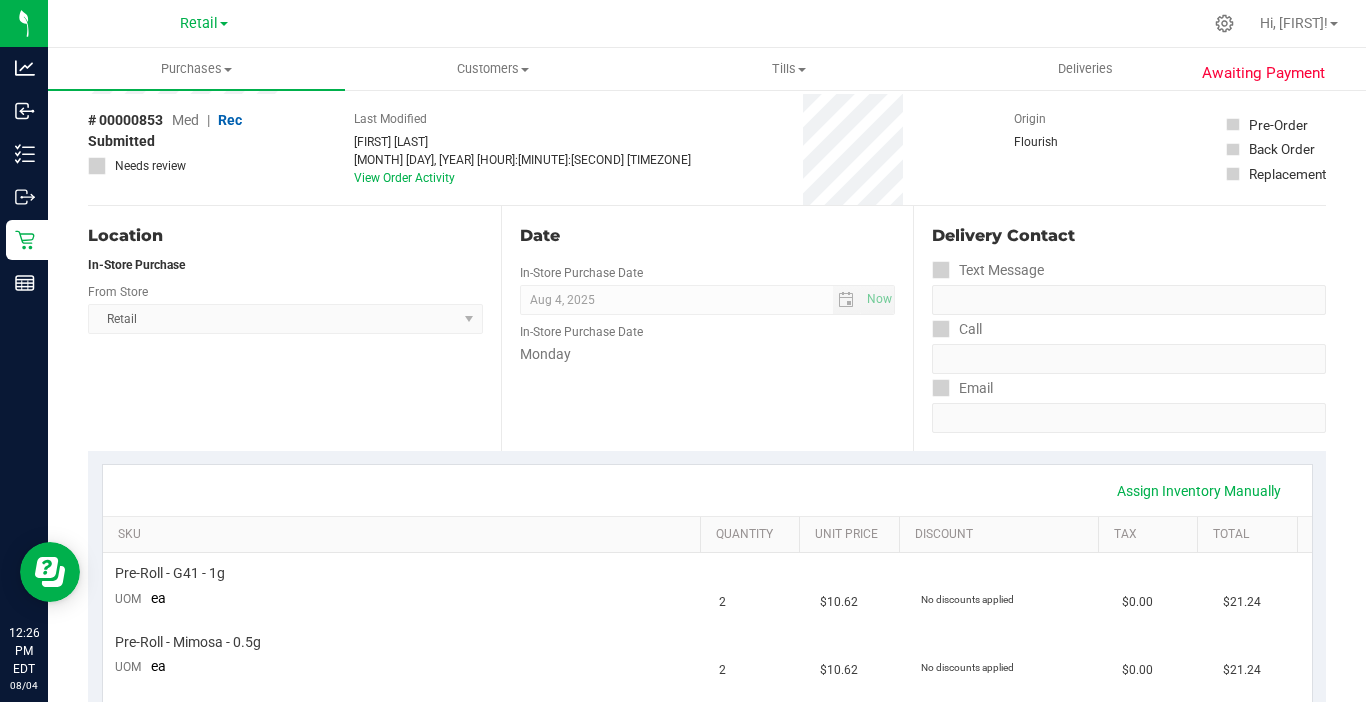 scroll, scrollTop: 200, scrollLeft: 0, axis: vertical 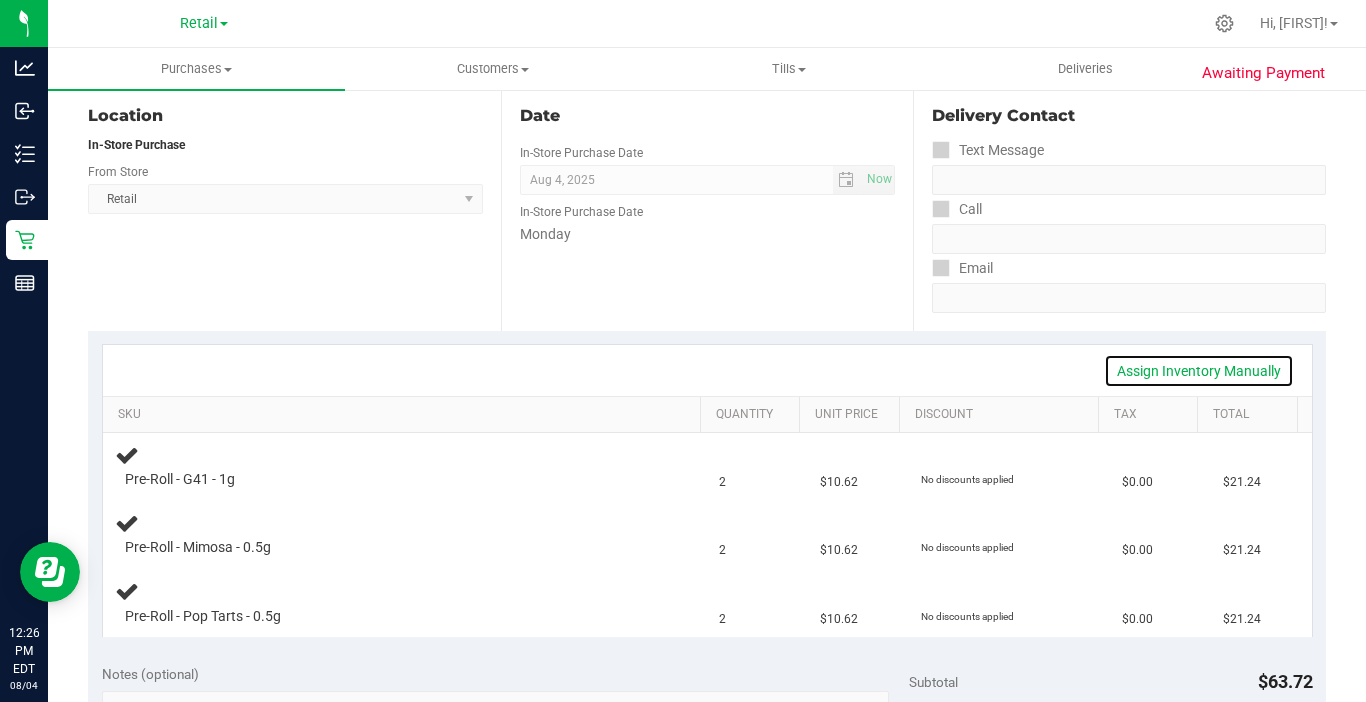 click on "Assign Inventory Manually" at bounding box center (1199, 371) 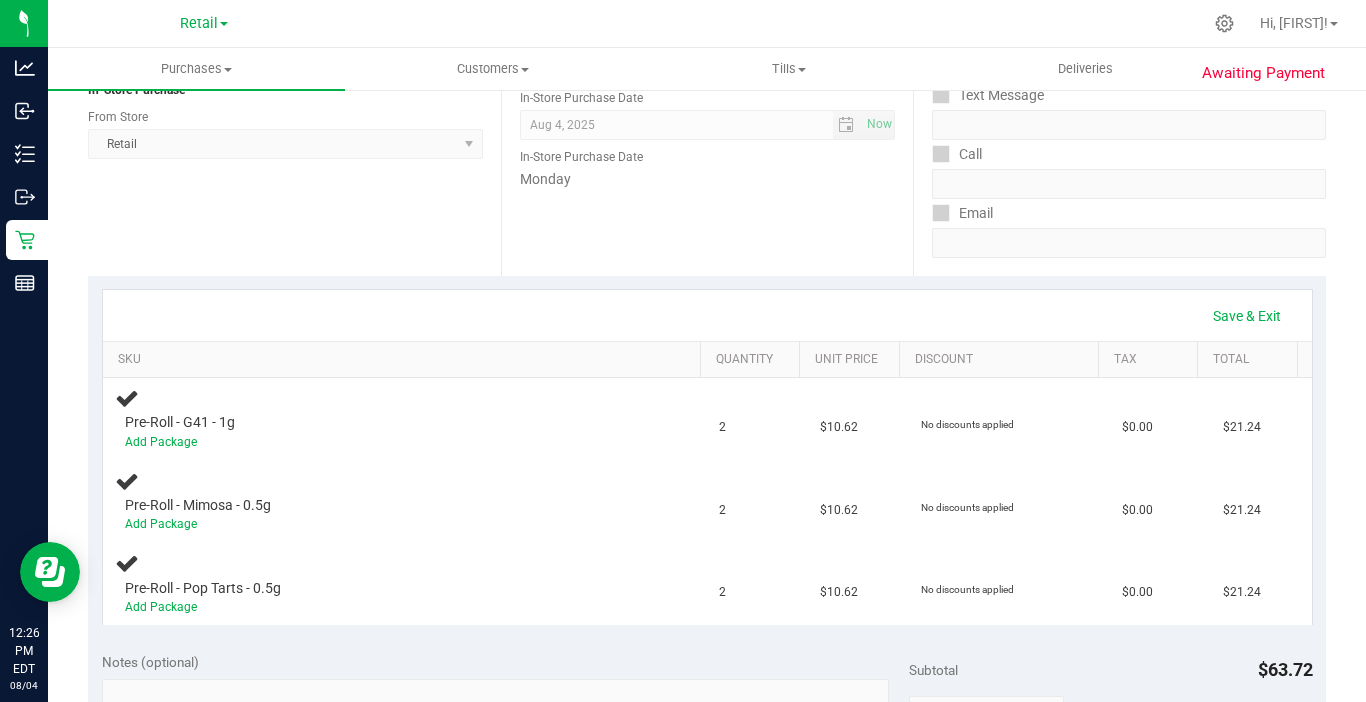 scroll, scrollTop: 300, scrollLeft: 0, axis: vertical 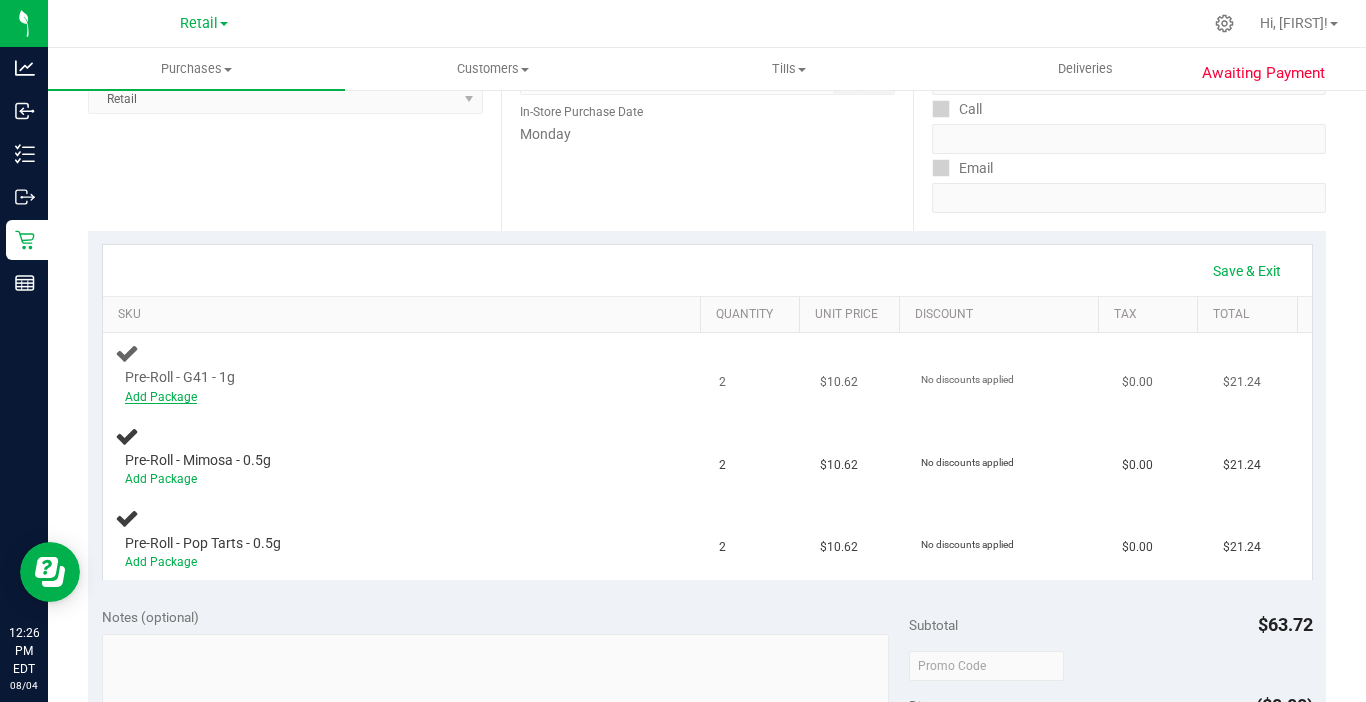 click on "Add Package" at bounding box center [161, 397] 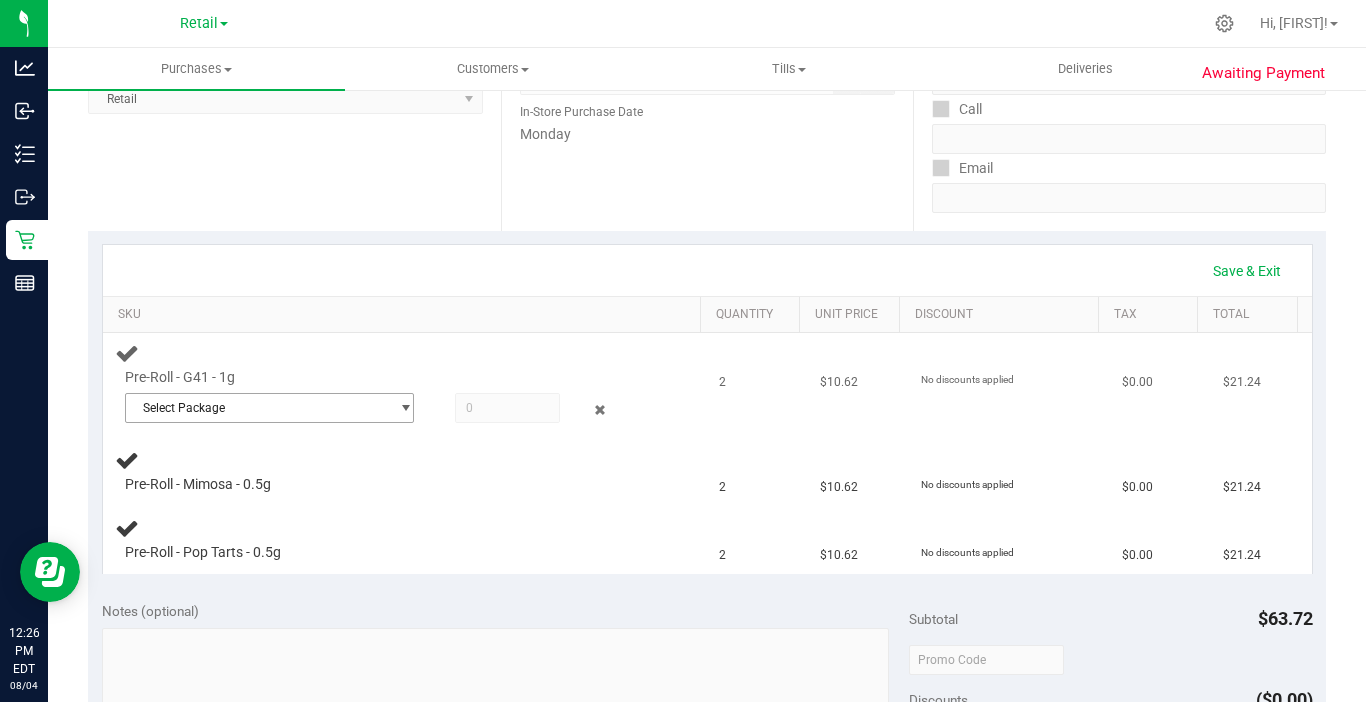 click on "Select Package" at bounding box center (257, 408) 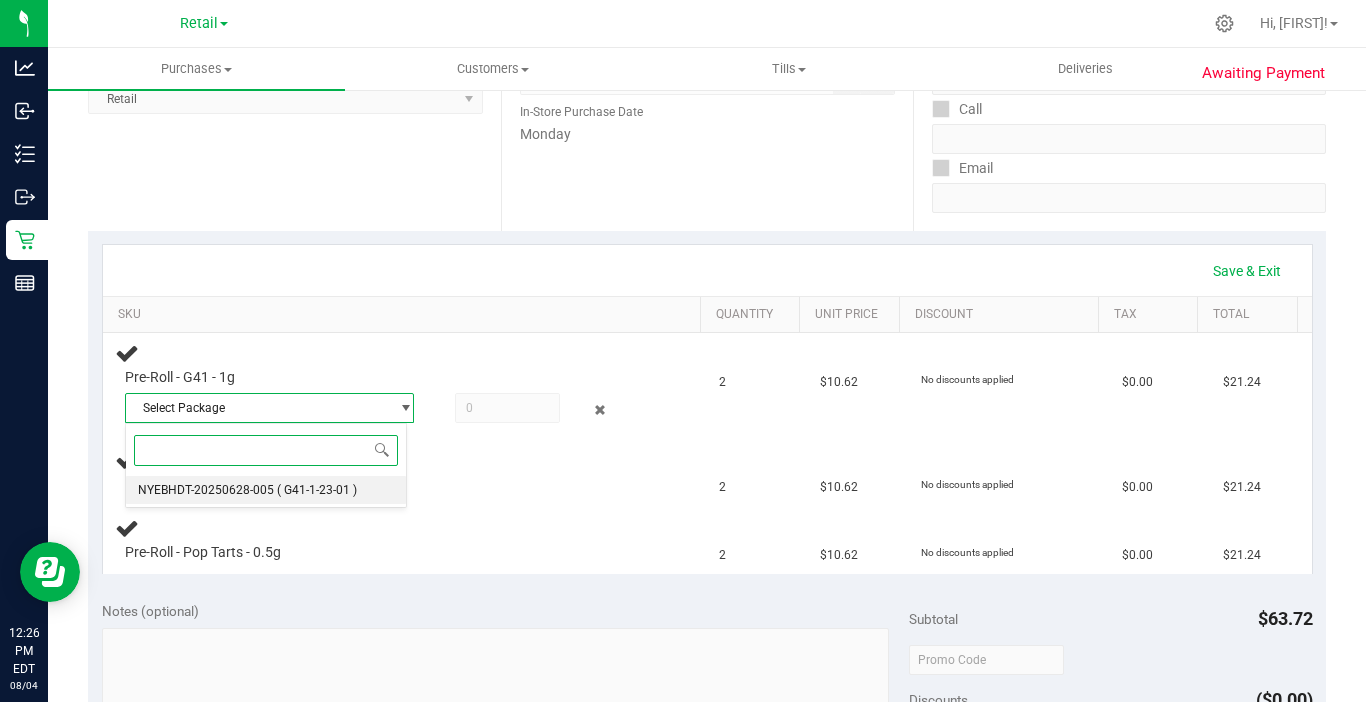 click on "(
G41-1-23-01
)" at bounding box center (317, 490) 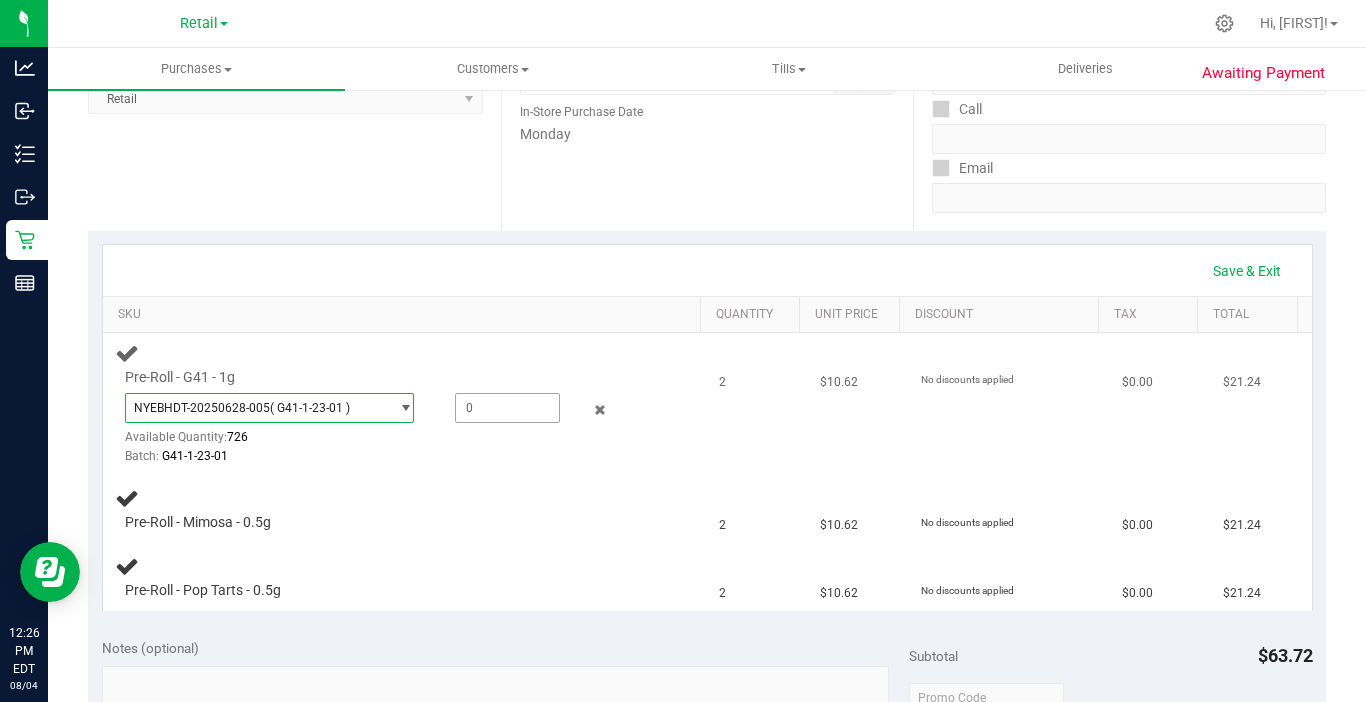 click at bounding box center (507, 408) 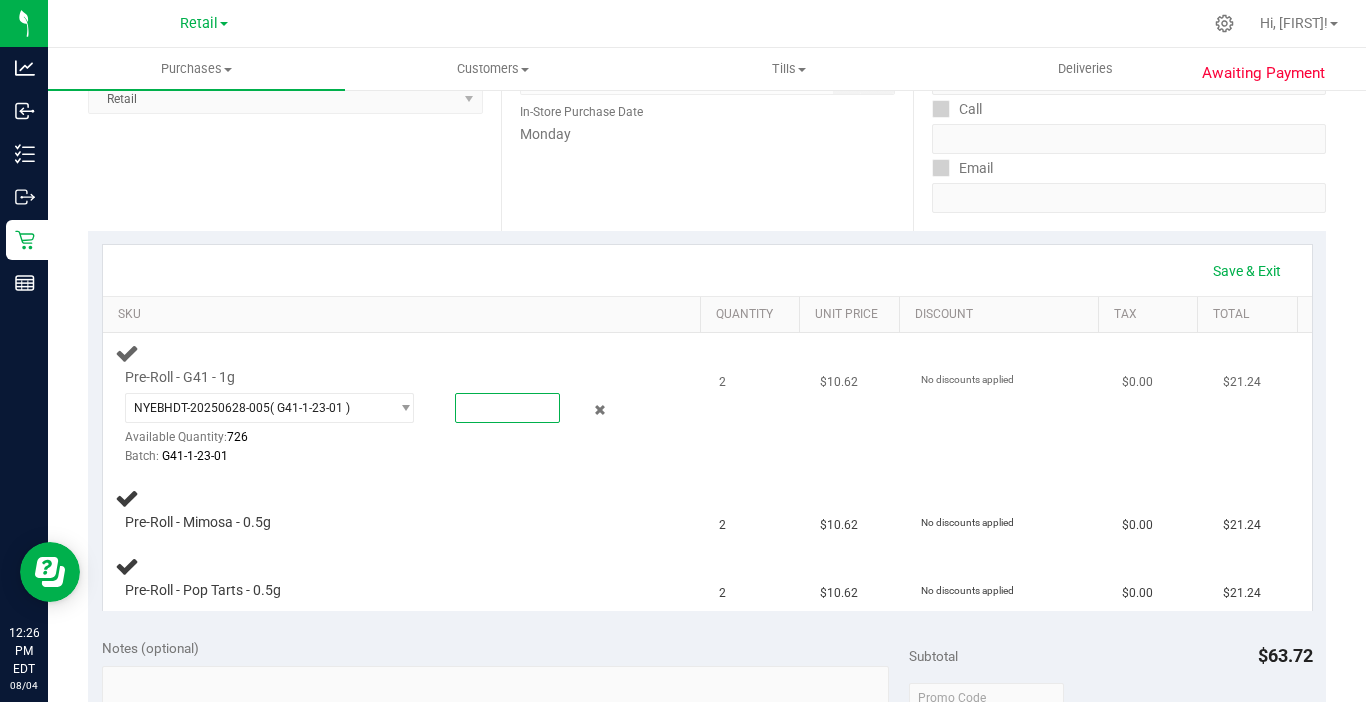 type on "2" 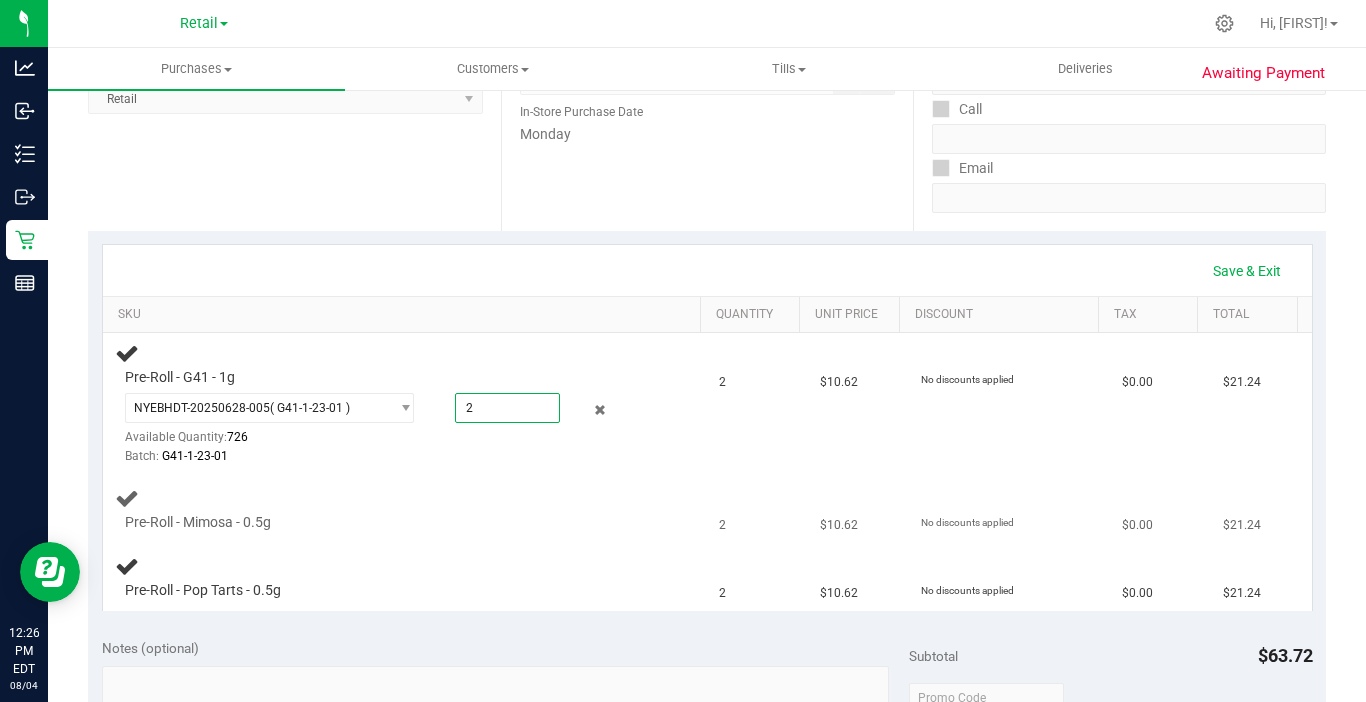type on "2.0000" 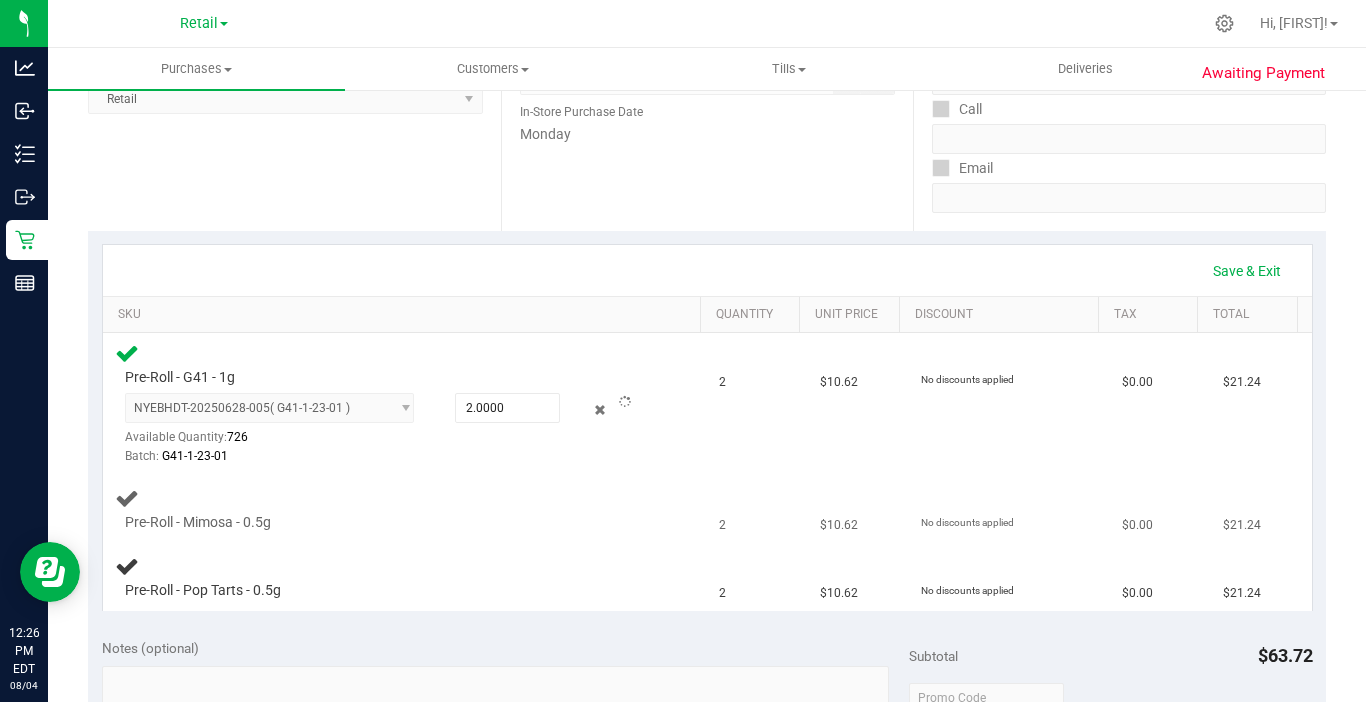 click on "Pre-Roll - Mimosa - 0.5g" at bounding box center (198, 522) 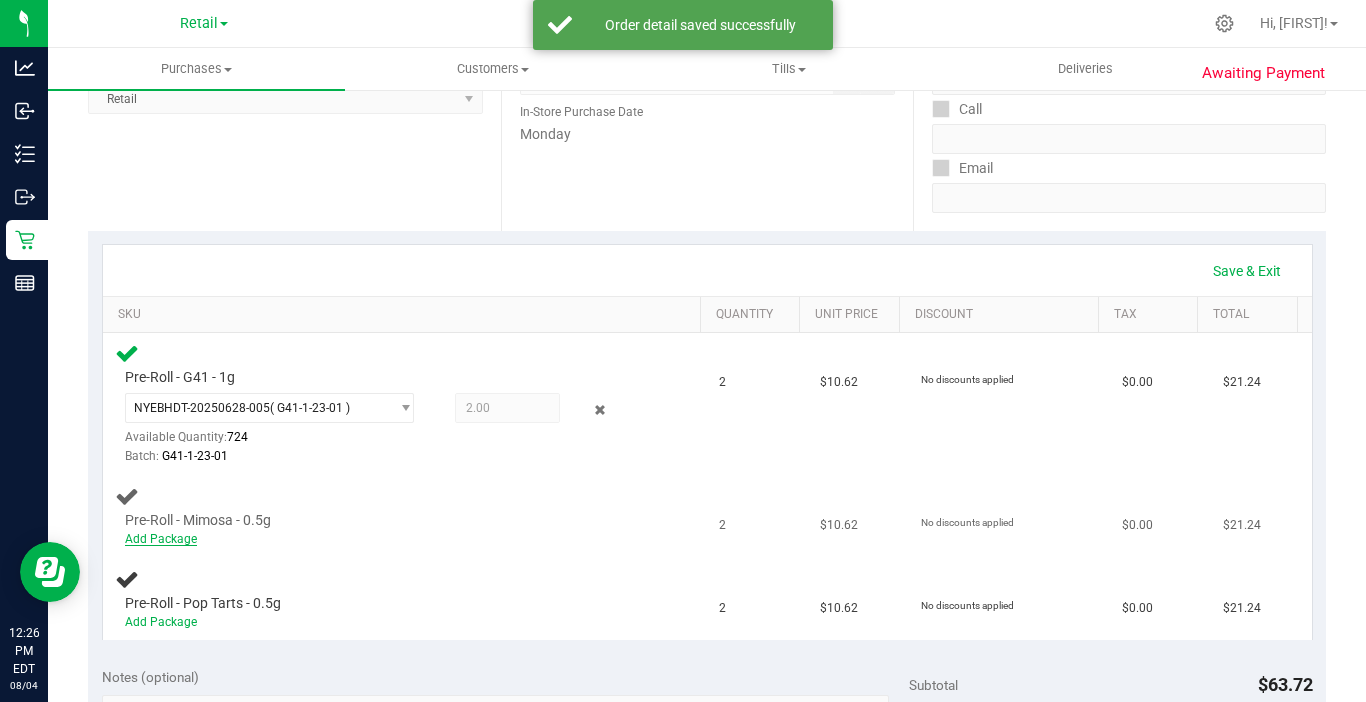 click on "Add Package" at bounding box center [161, 539] 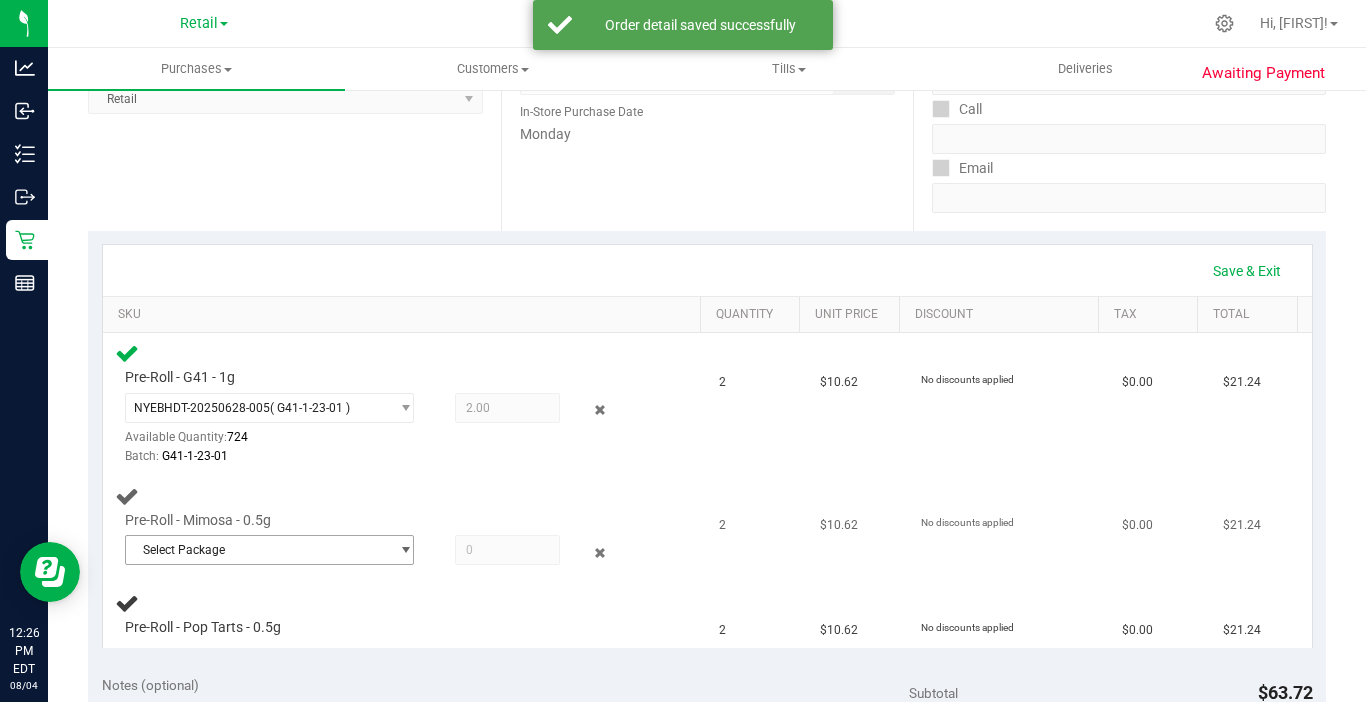 click on "Select Package" at bounding box center [257, 550] 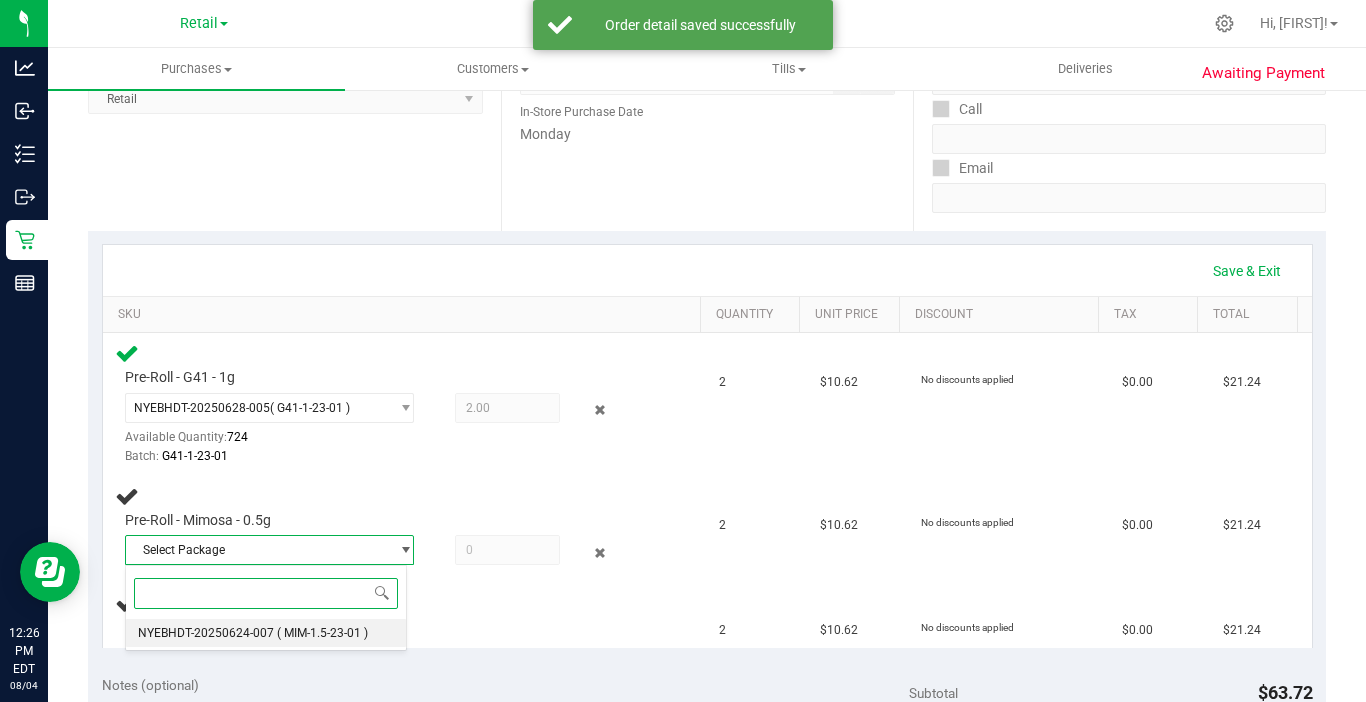 click on "(
MIM-1.5-23-01
)" at bounding box center [322, 633] 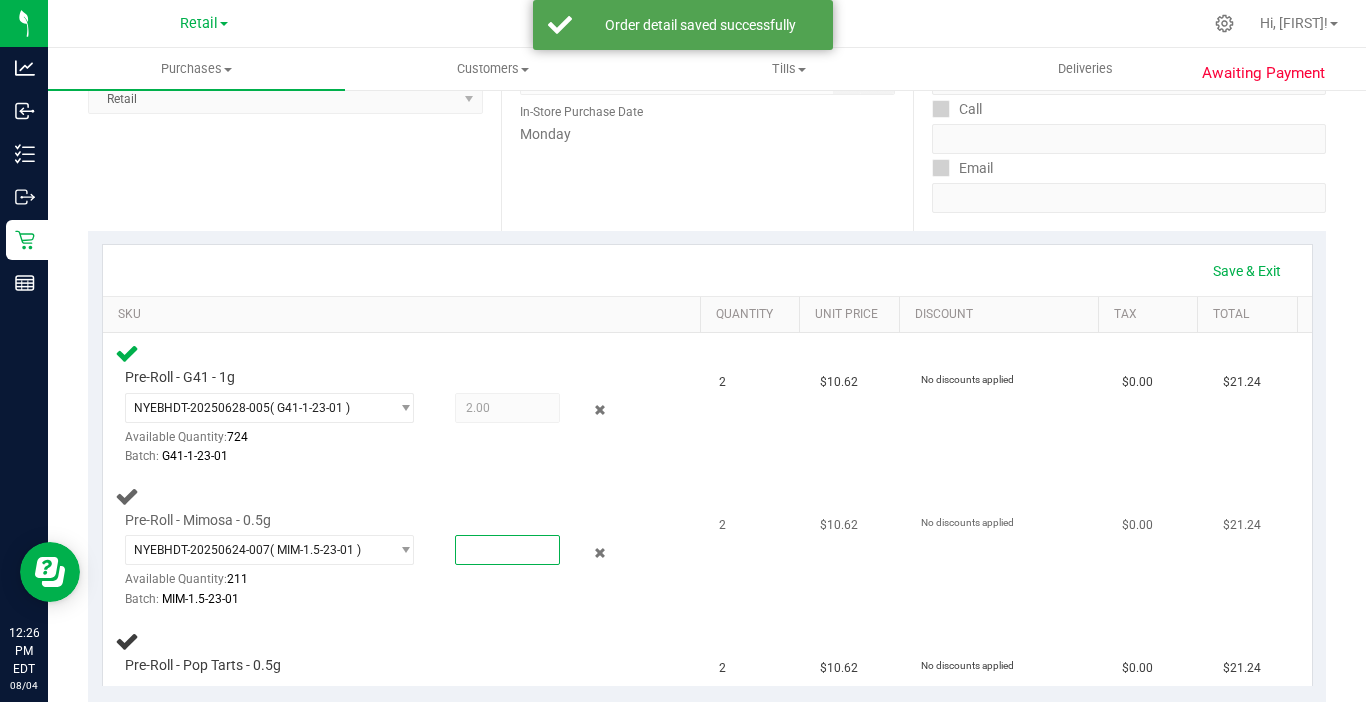 click at bounding box center (507, 550) 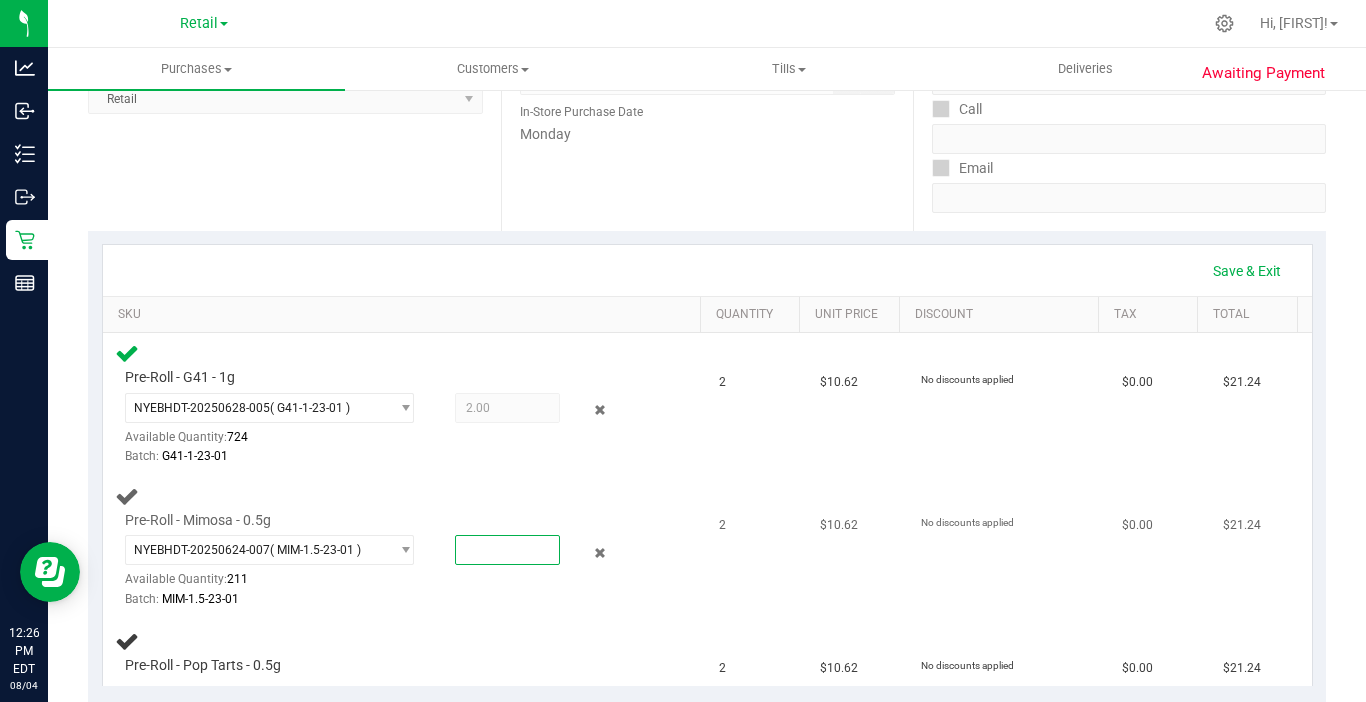 type on "1" 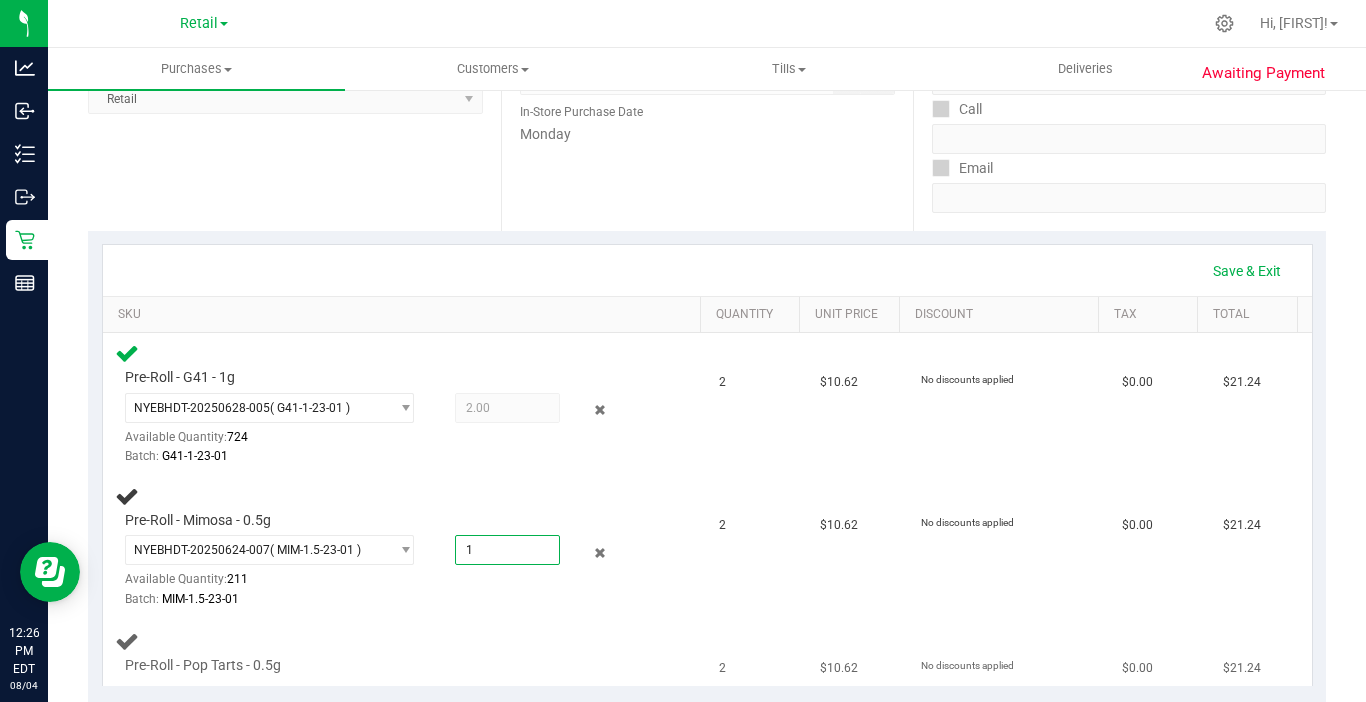 type on "1.0000" 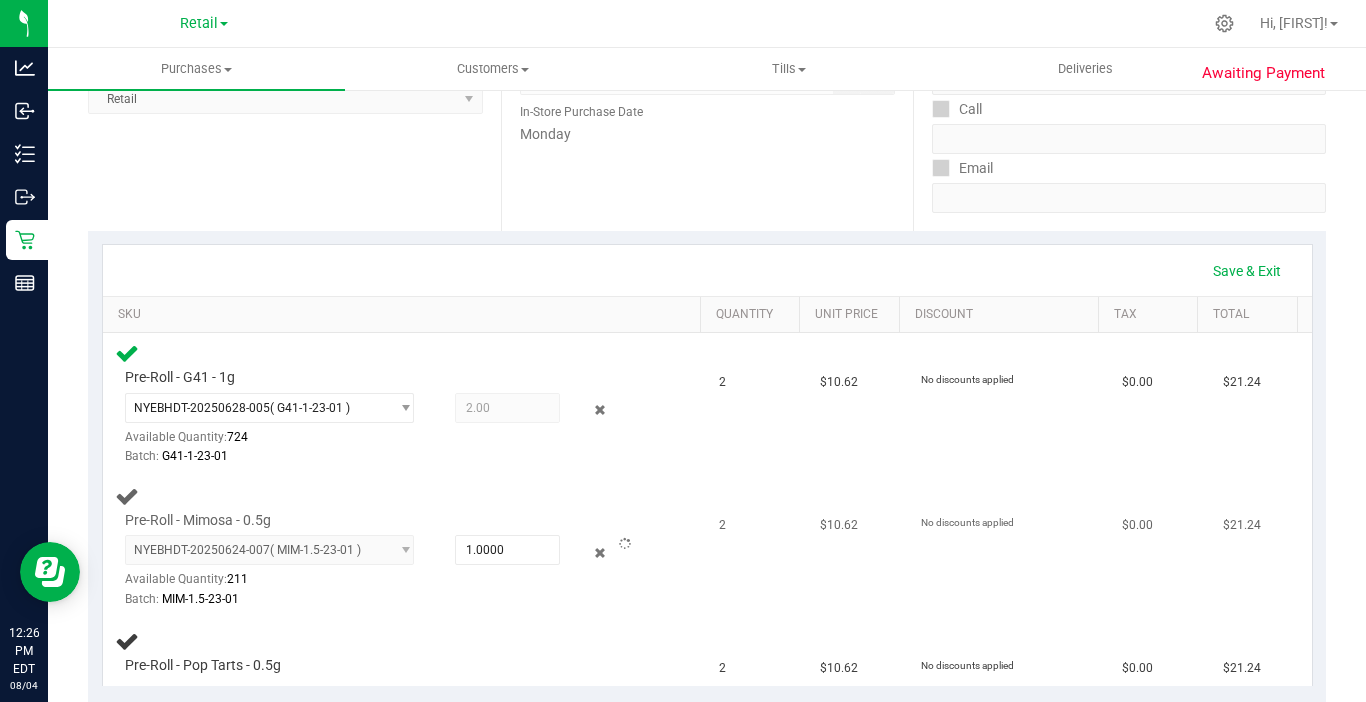 click on "Pre-Roll - G41 - 1g
NYEBHDT-20250628-005
(
G41-1-23-01
)
NYEBHDT-20250628-005
Available Quantity:  724
2.00 2" at bounding box center [707, 509] 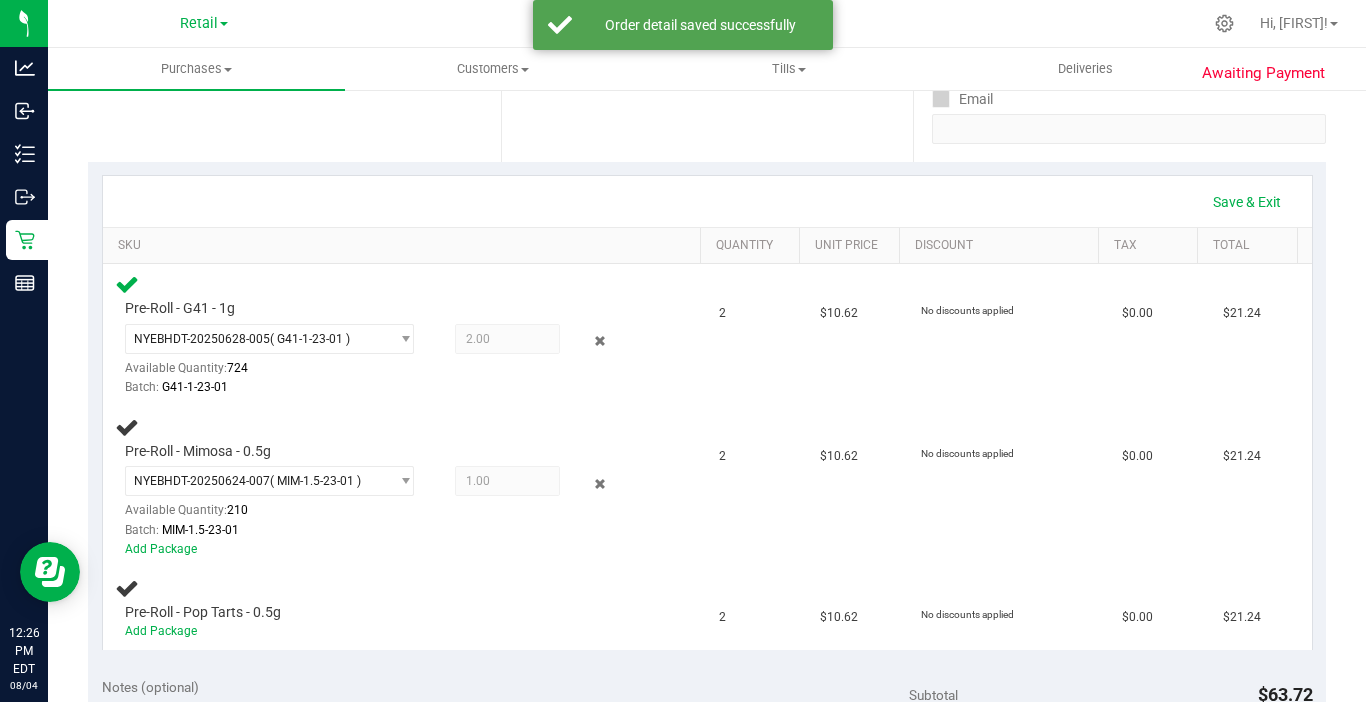scroll, scrollTop: 500, scrollLeft: 0, axis: vertical 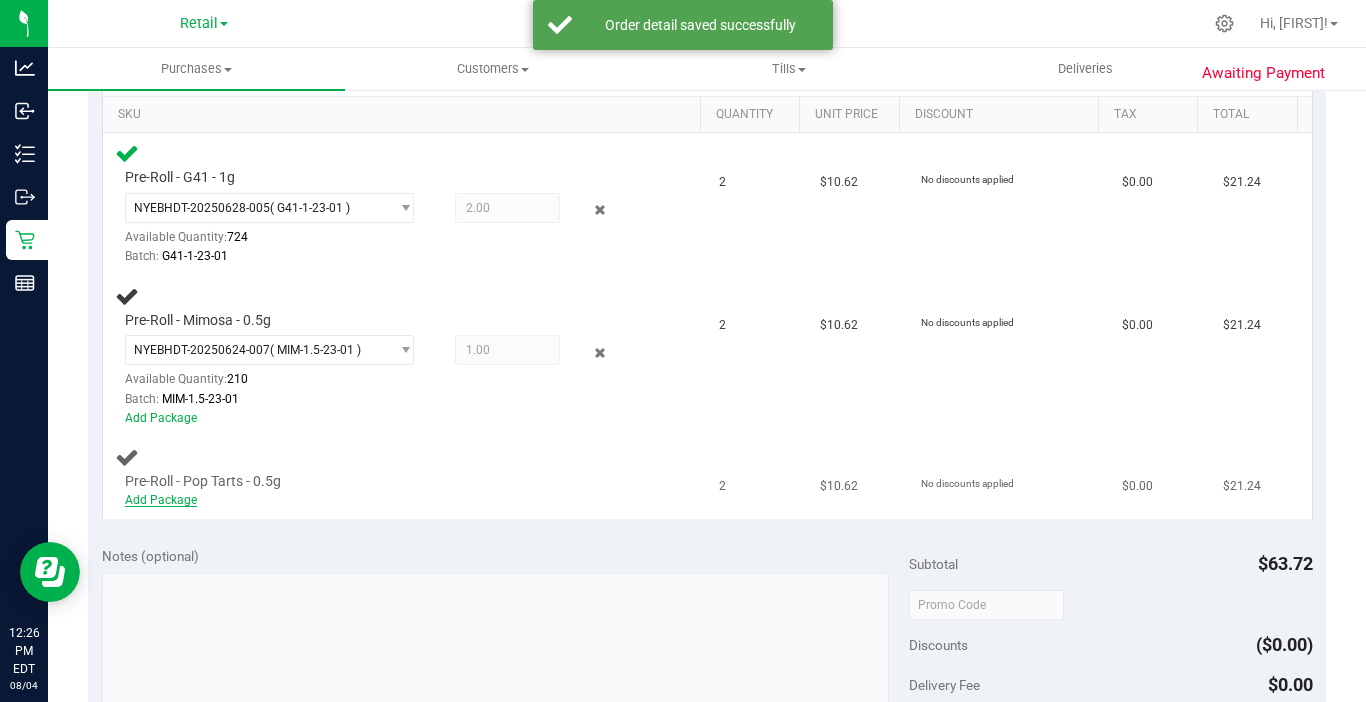 click on "Add Package" at bounding box center (161, 500) 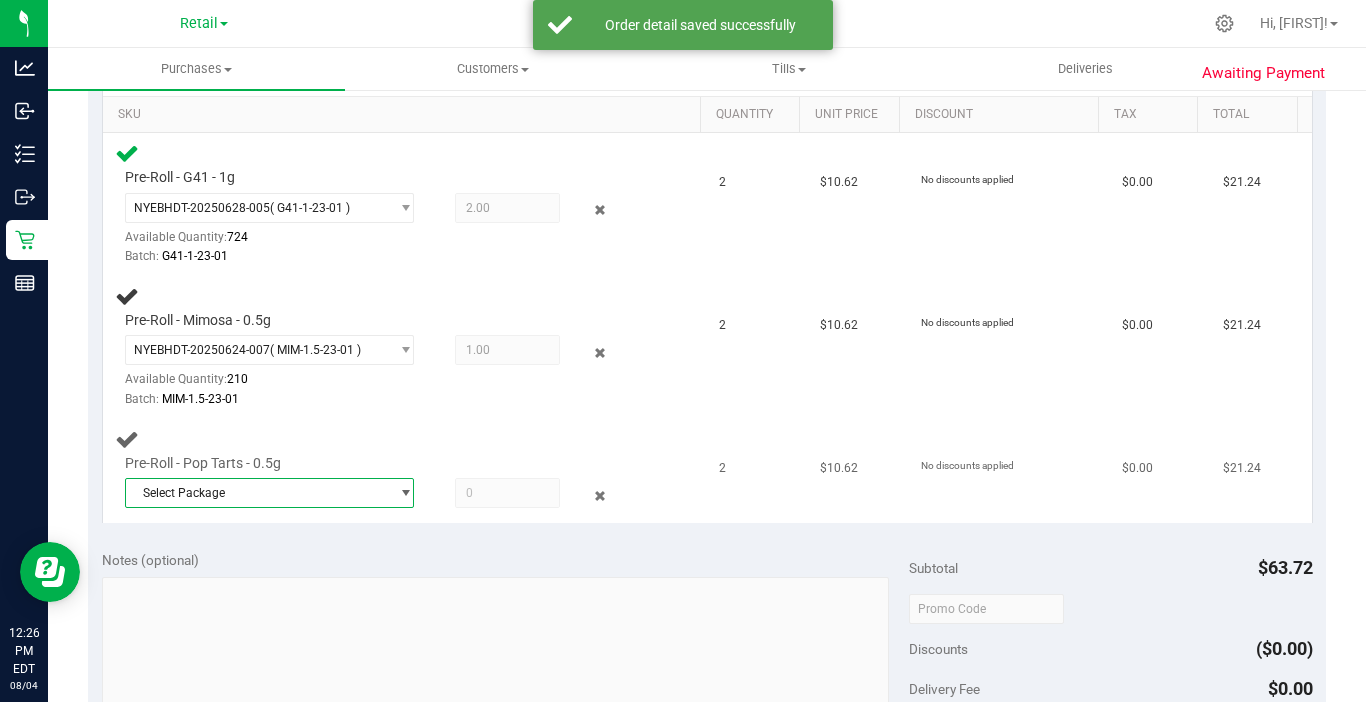 click on "Select Package" at bounding box center [257, 493] 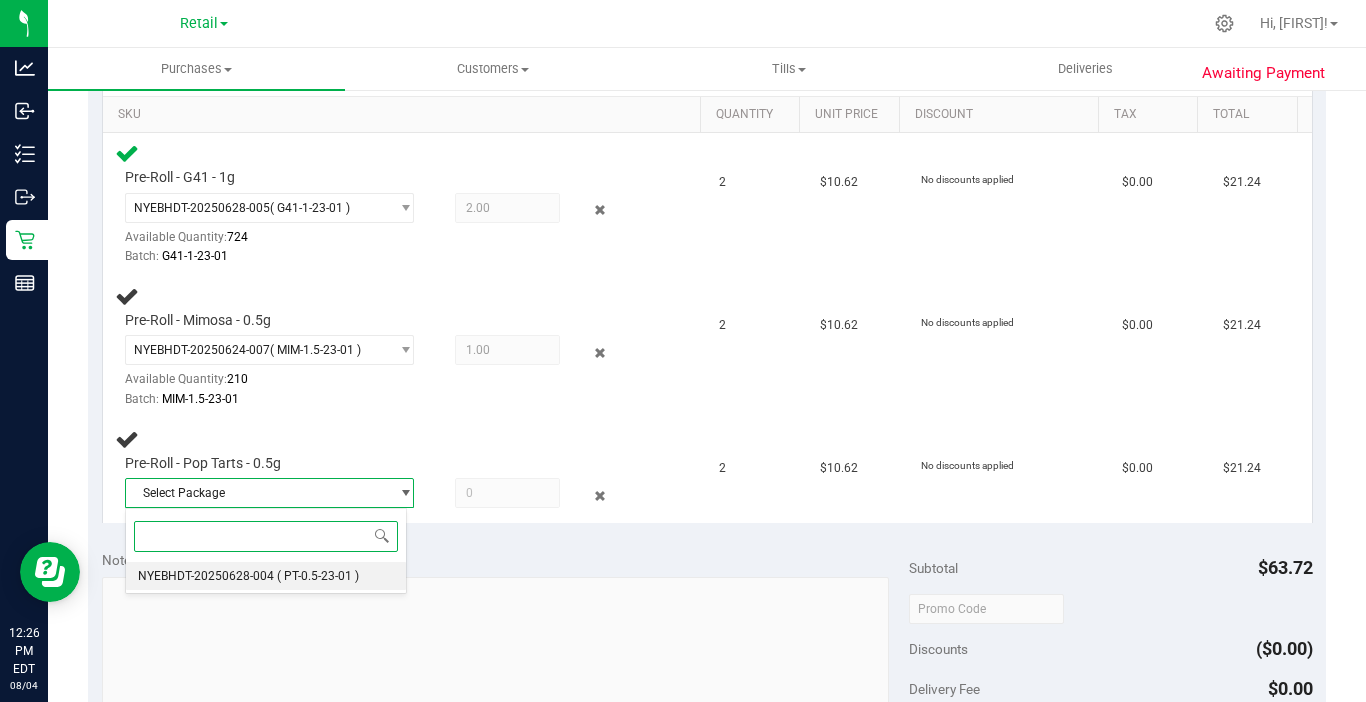 click on "NYEBHDT-20250628-004
(
PT-0.5-23-01
)" at bounding box center [266, 576] 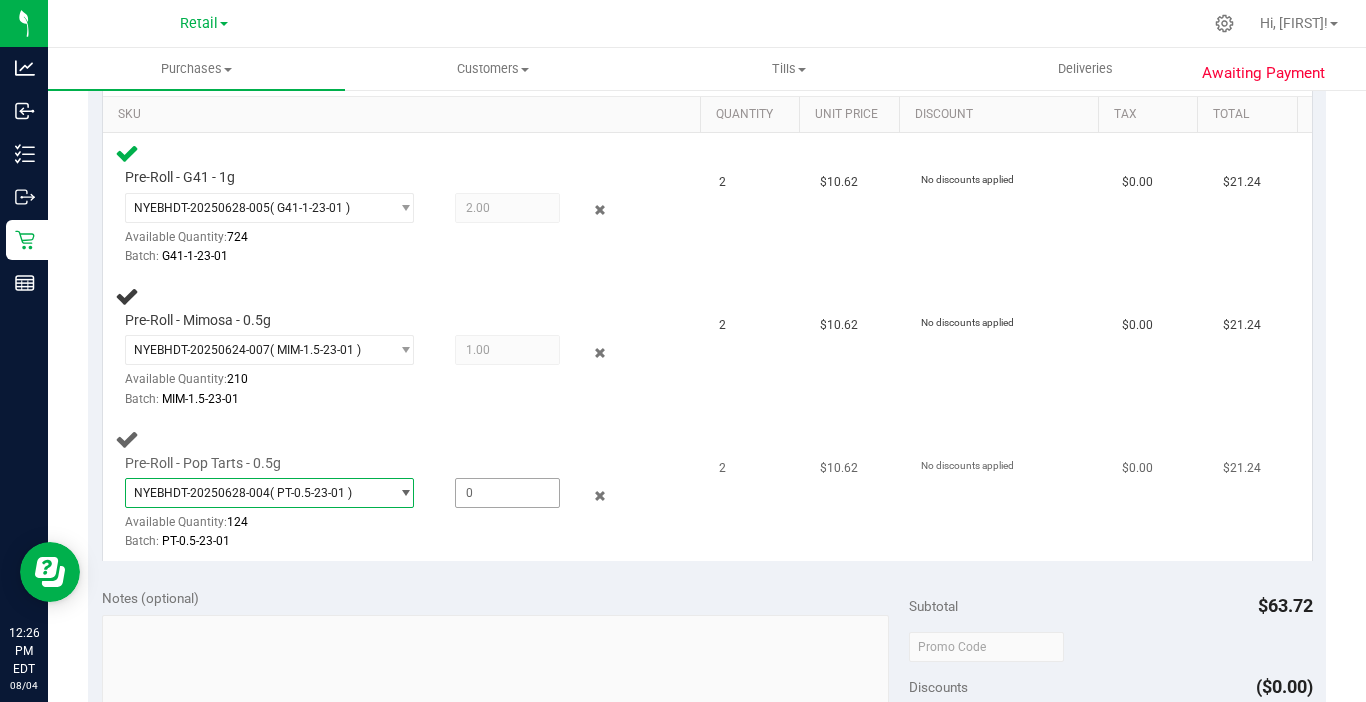 click at bounding box center [507, 493] 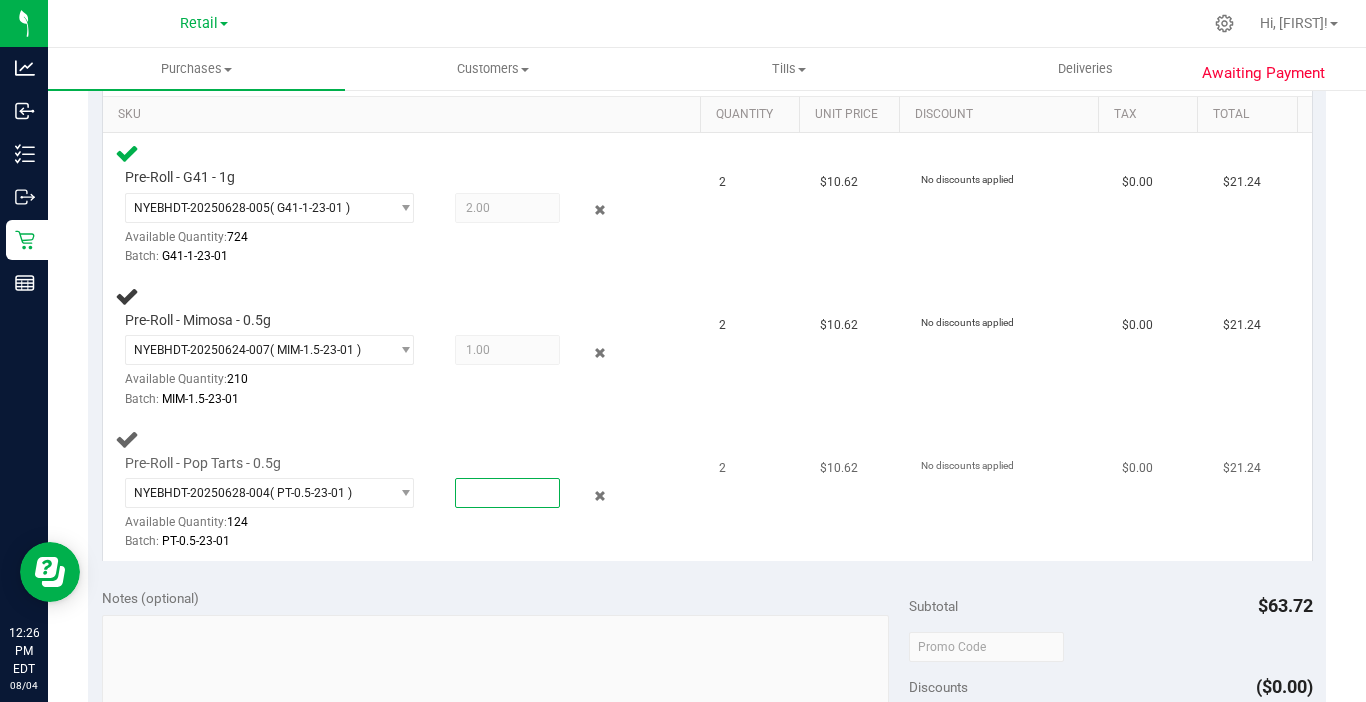 type on "2" 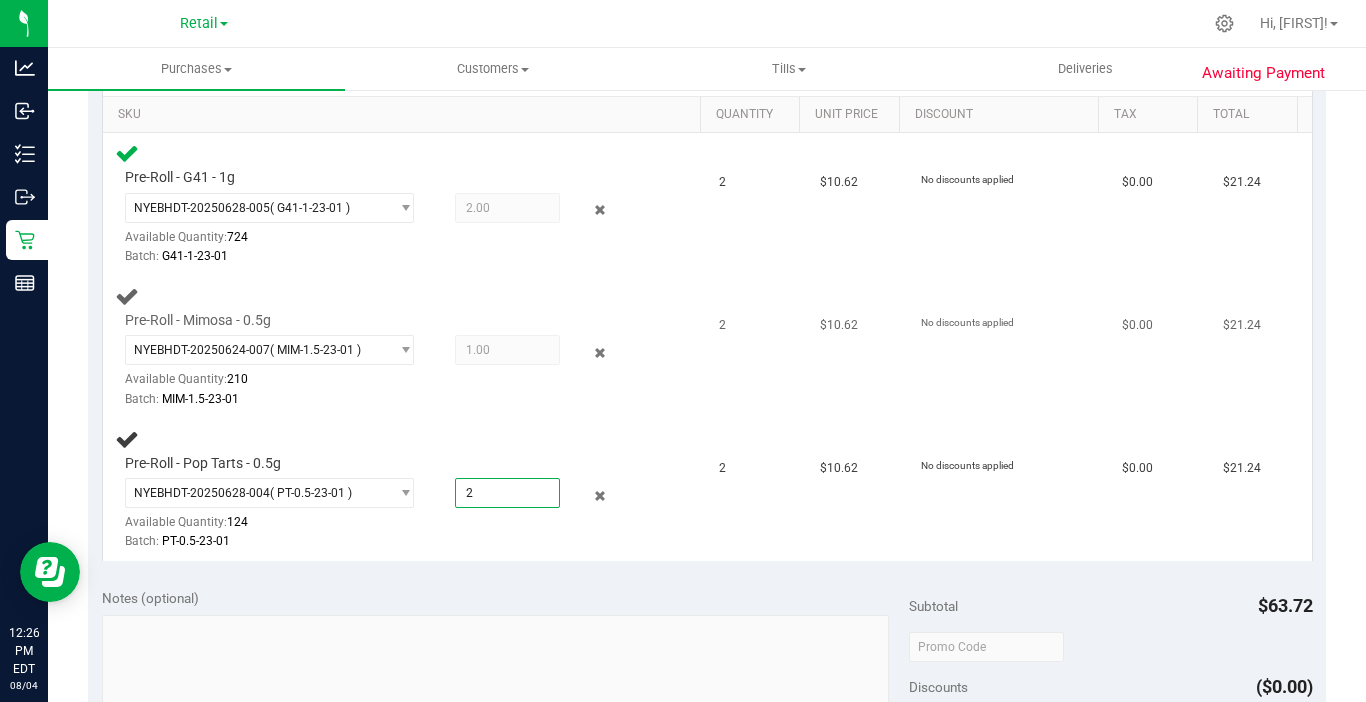type on "2.0000" 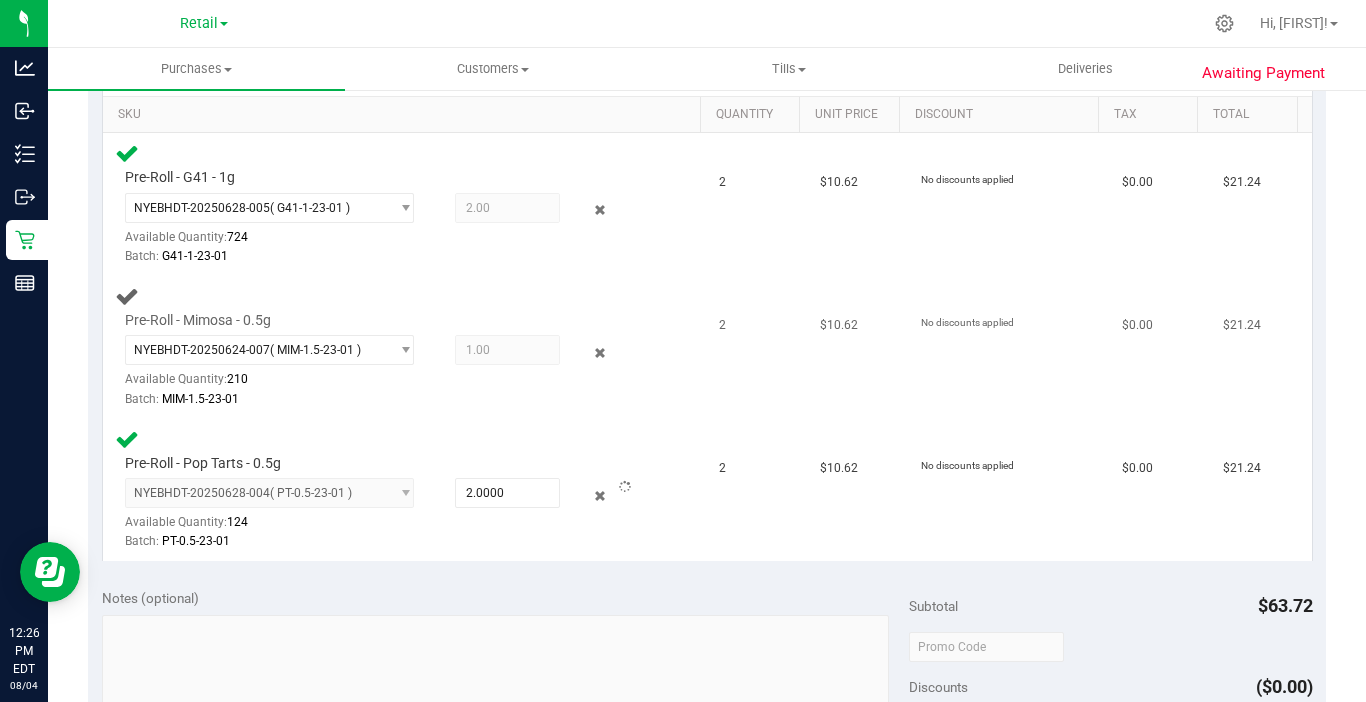click on "1.00 1" at bounding box center (507, 350) 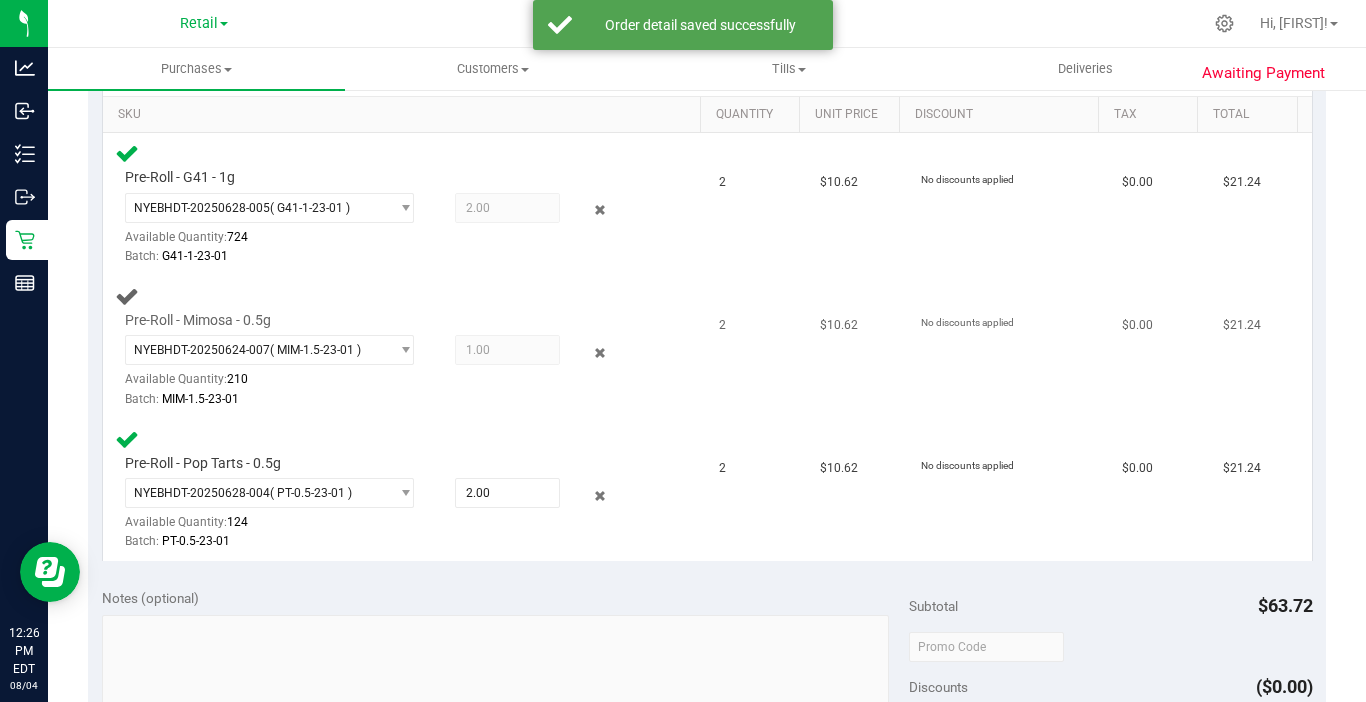 click on "1.00 1" at bounding box center [507, 350] 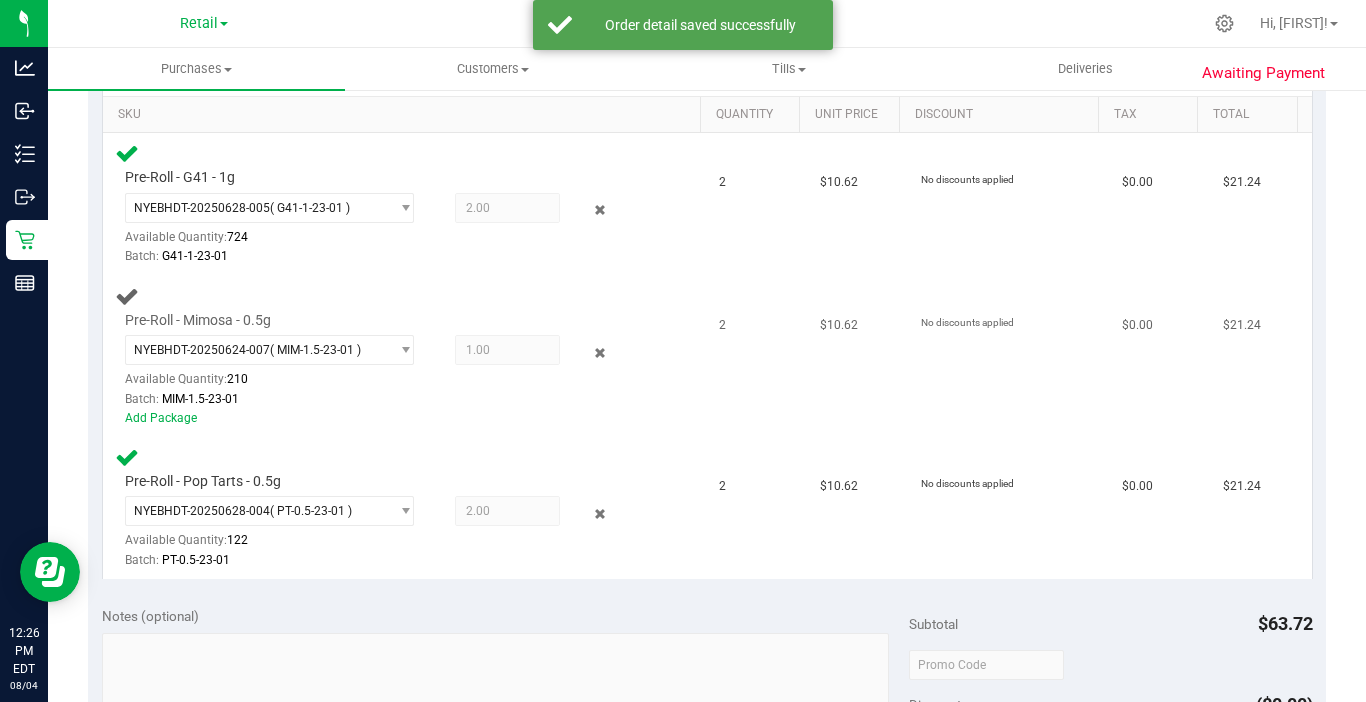 click on "1.00 1" at bounding box center (507, 350) 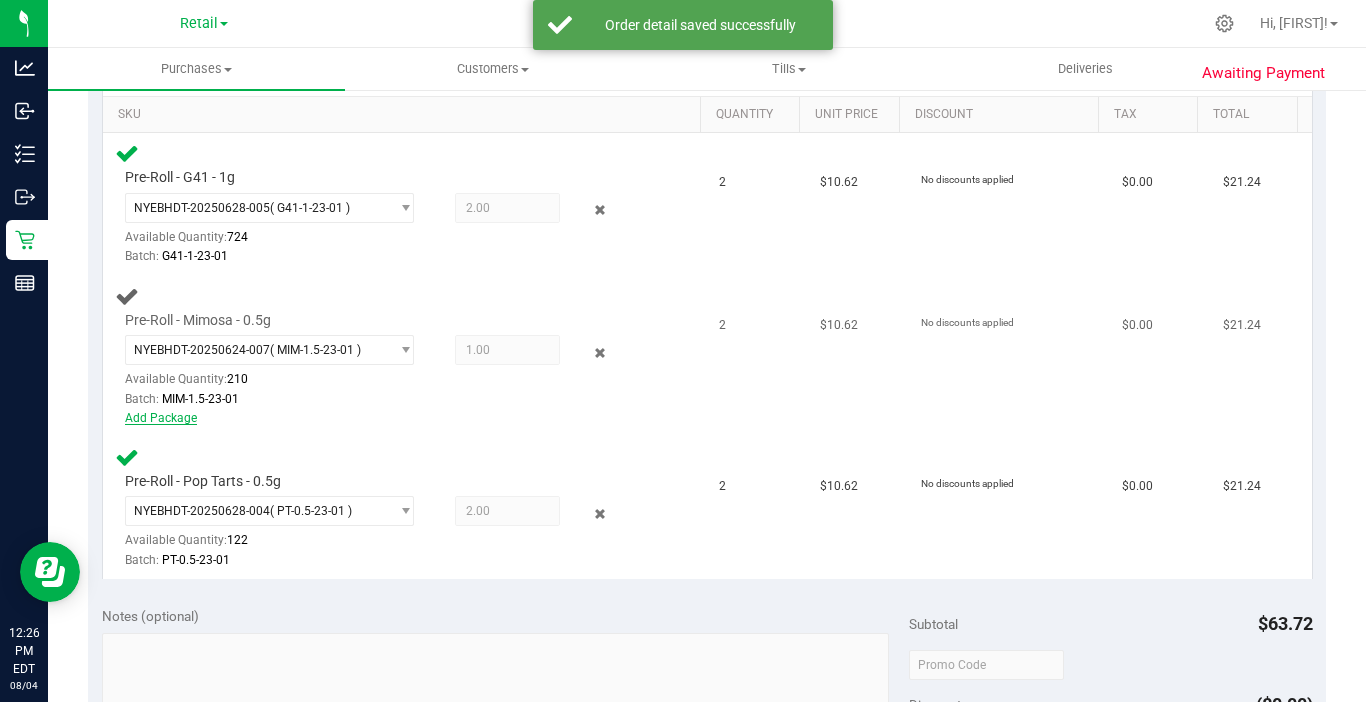 click on "Add Package" at bounding box center (161, 418) 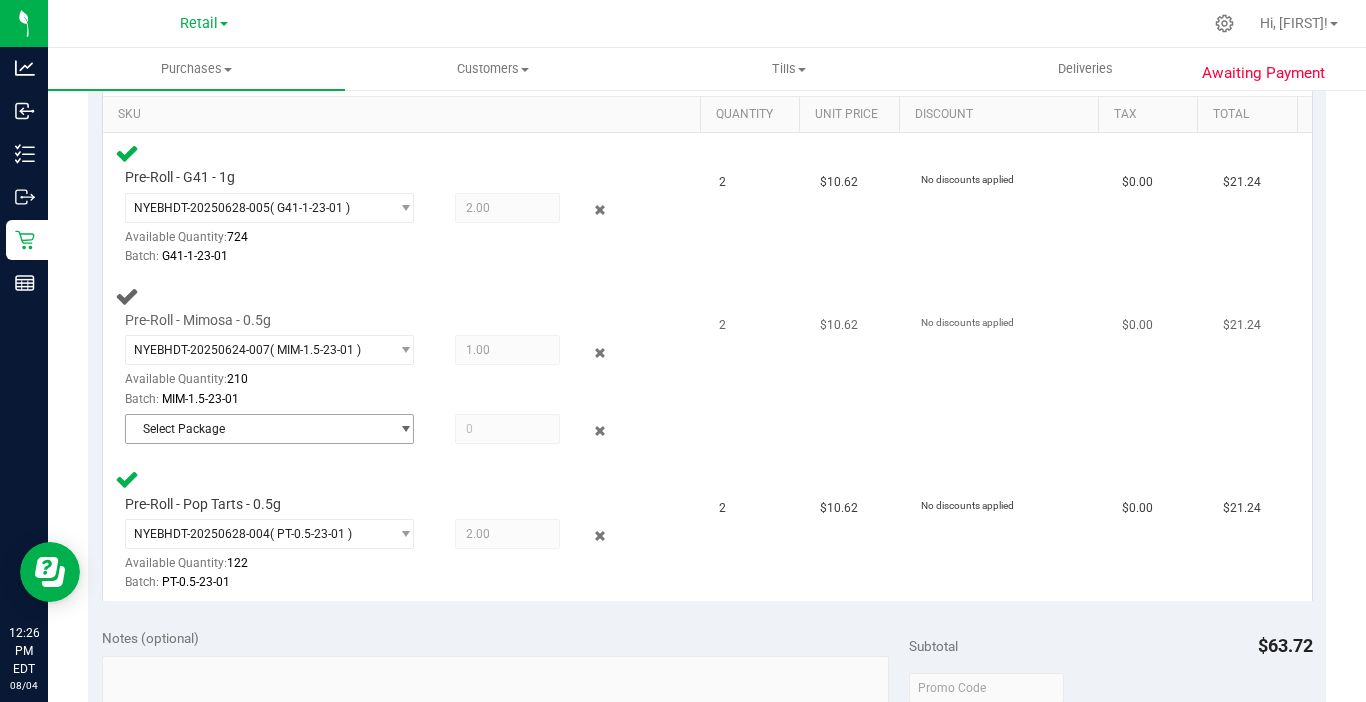 click on "Select Package" at bounding box center (257, 429) 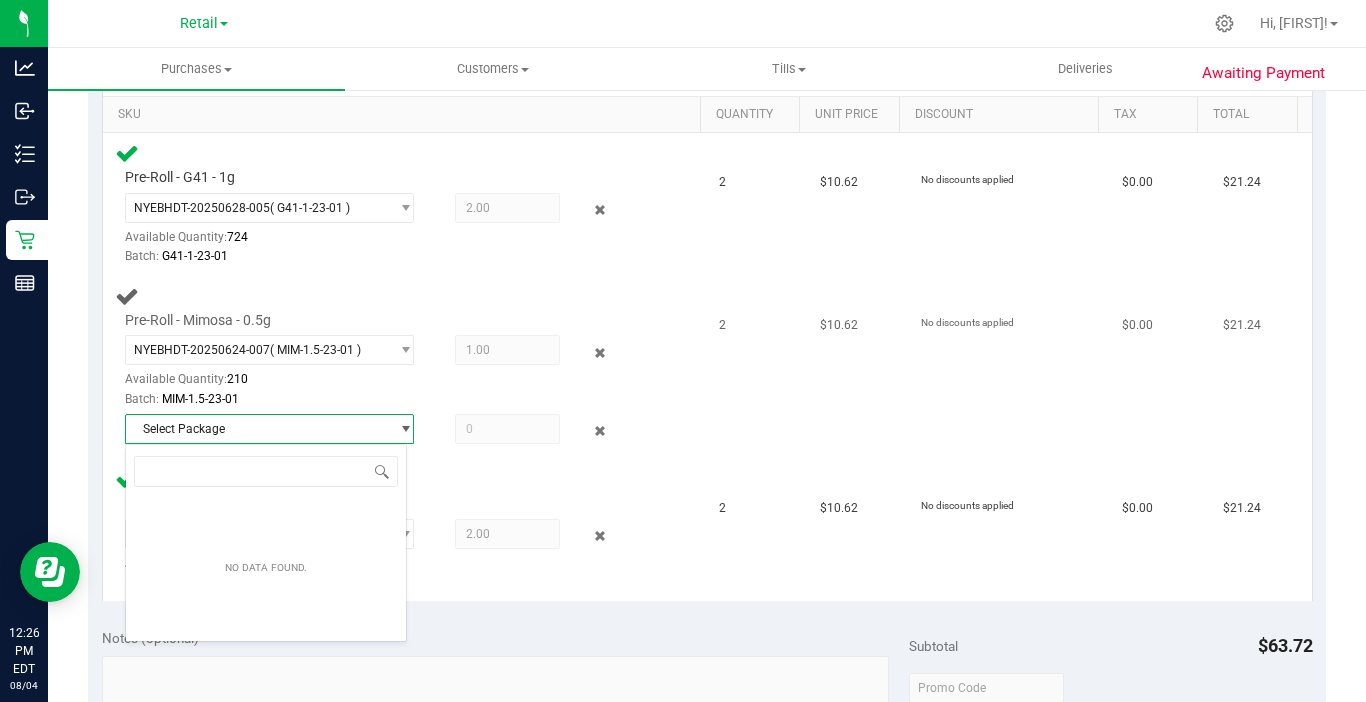 click on "1.00 1" at bounding box center [507, 350] 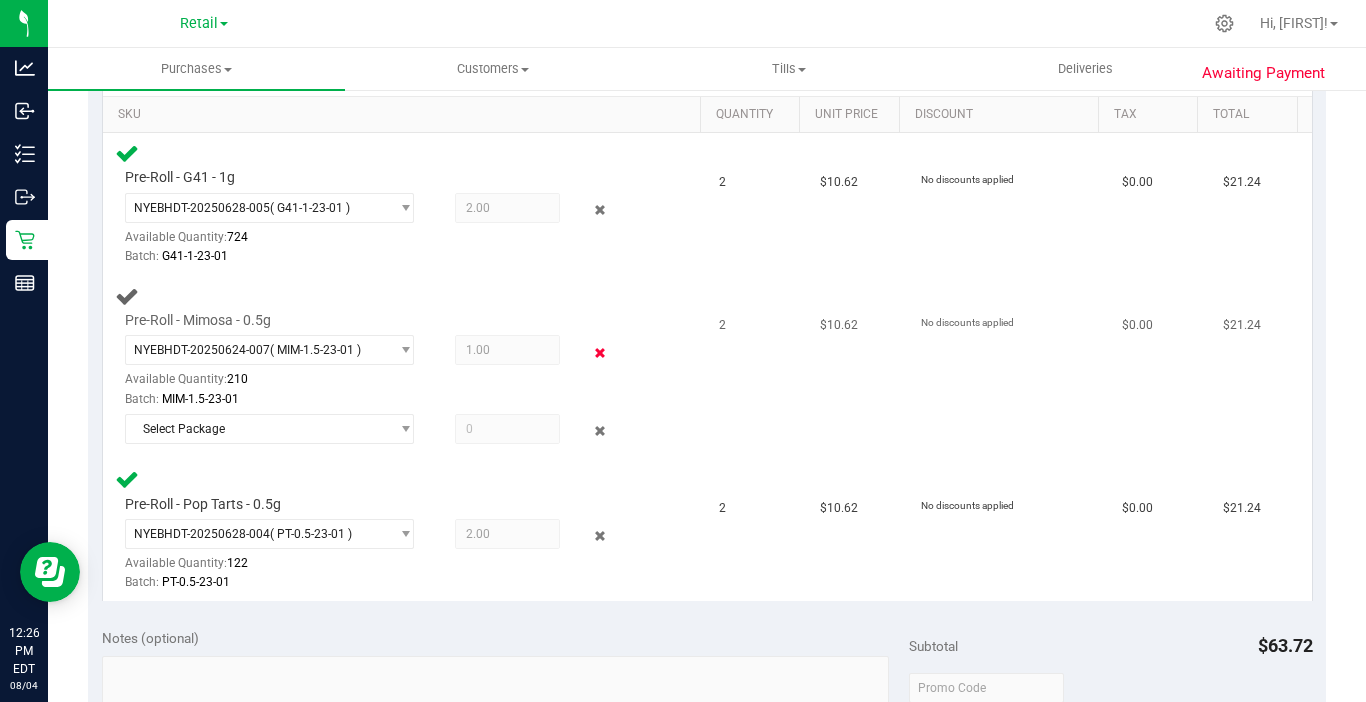 click at bounding box center [600, 352] 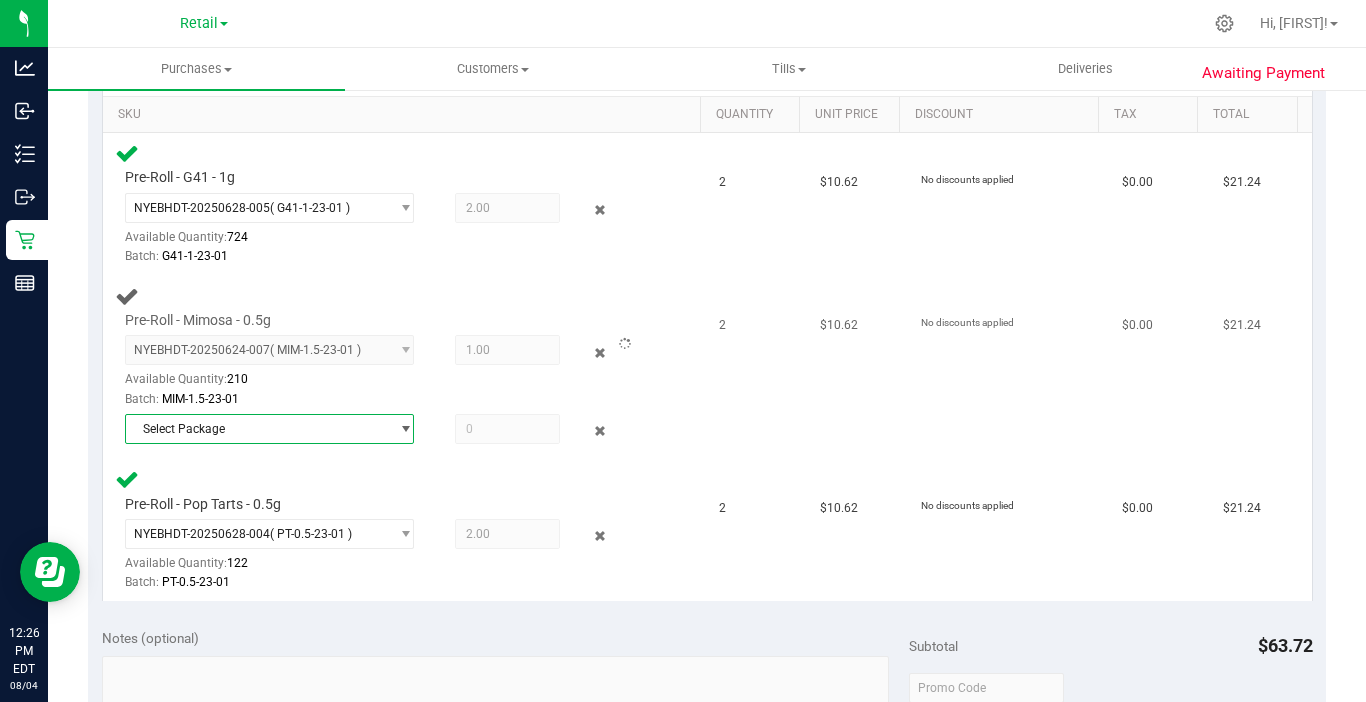 click at bounding box center [405, 429] 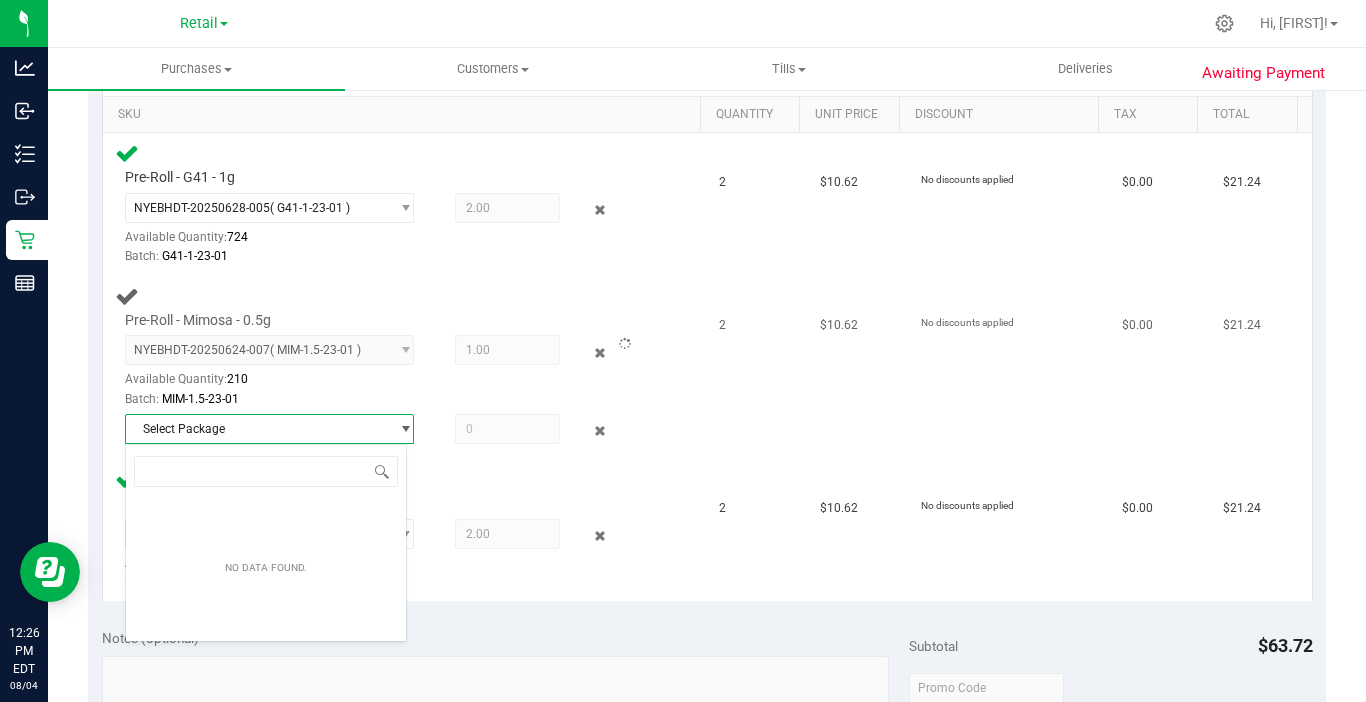 click at bounding box center (405, 429) 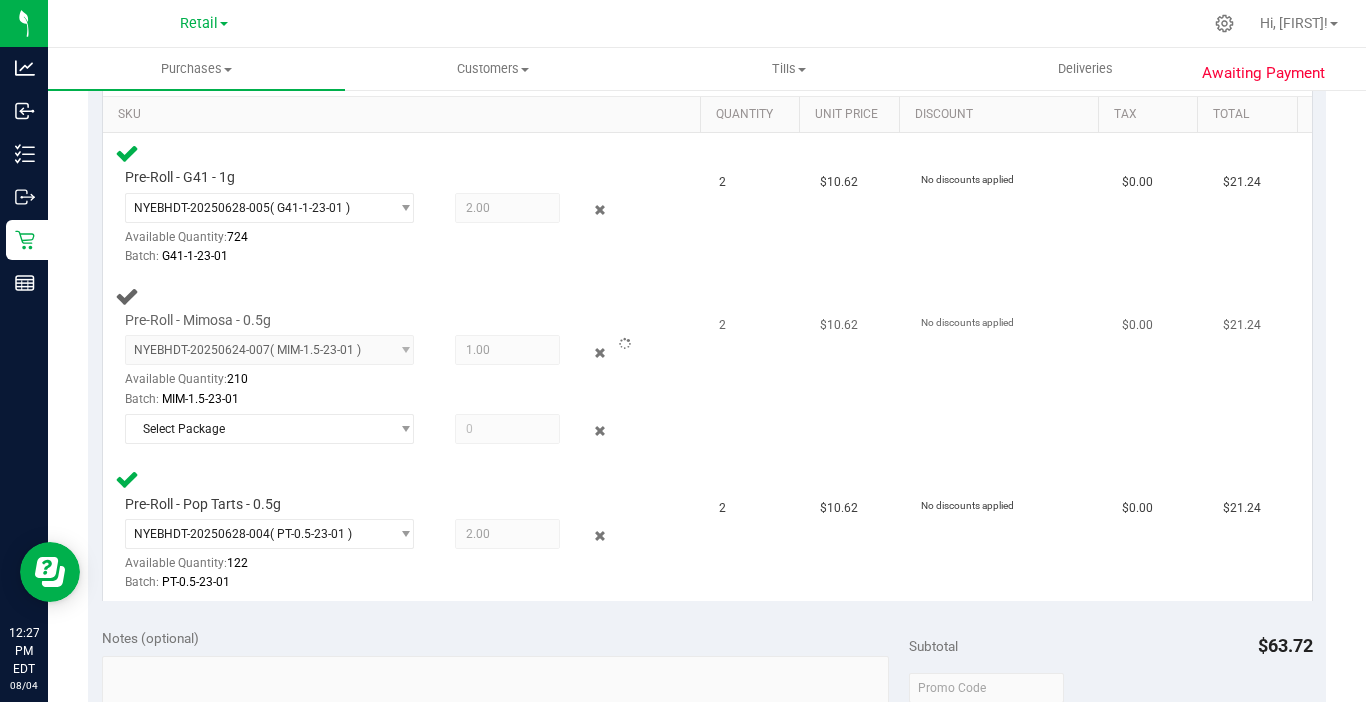 click on "Pre-Roll - Mimosa - 0.5g
NYEBHDT-20250624-007
(
MIM-1.5-23-01
)
NYEBHDT-20250624-007
Available Quantity:  210
1.00 1
Batch:" at bounding box center (405, 367) 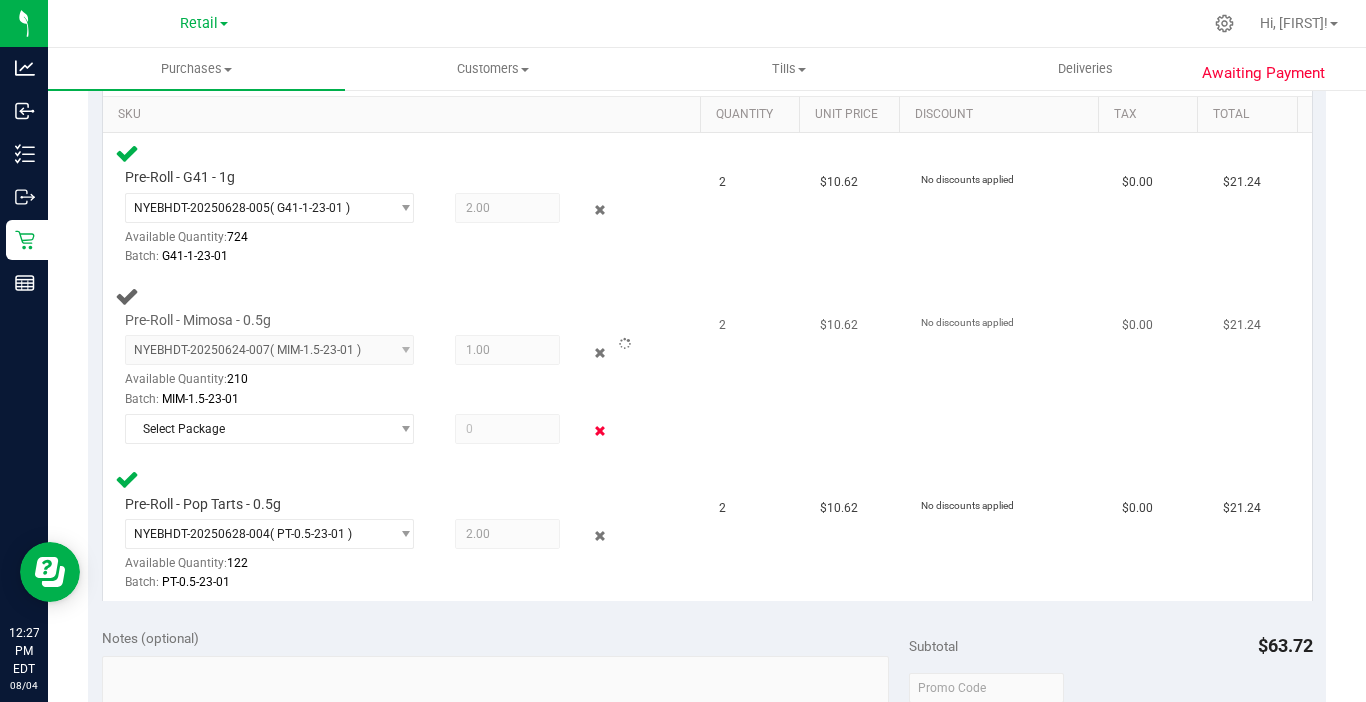click at bounding box center (600, 431) 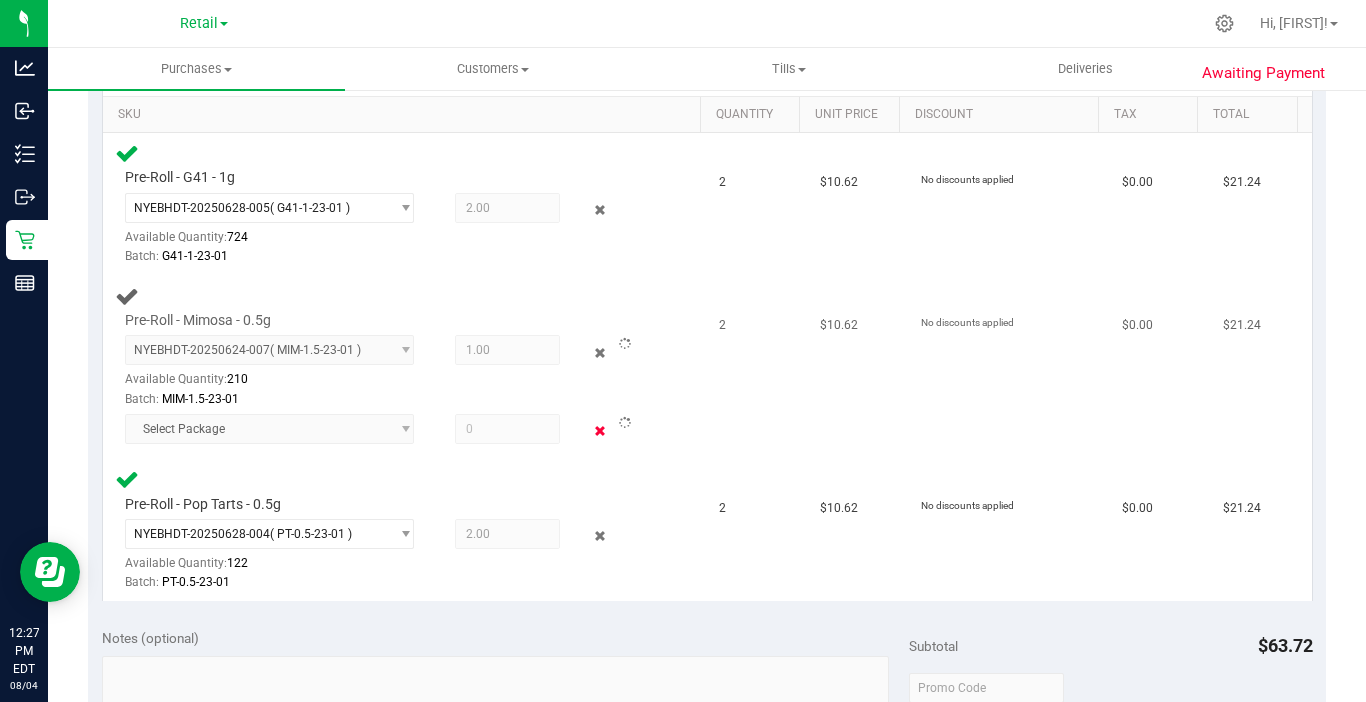 click at bounding box center [600, 431] 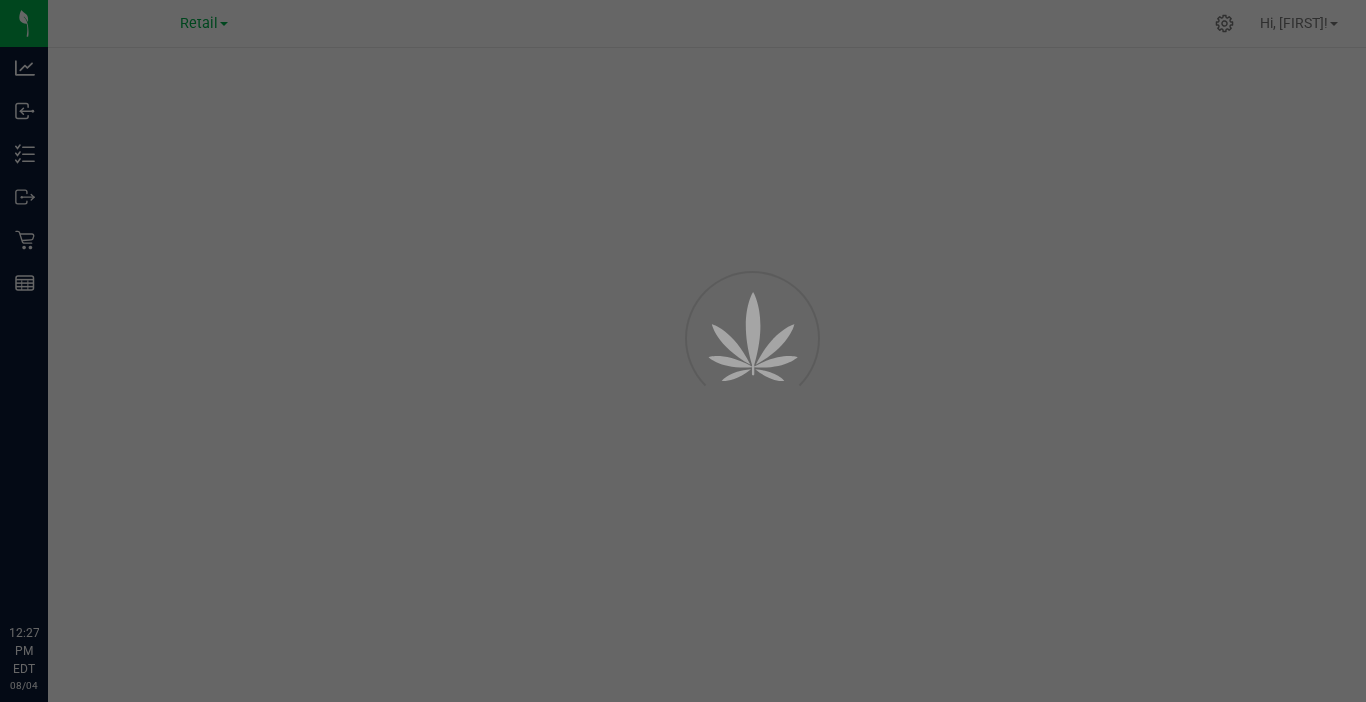scroll, scrollTop: 0, scrollLeft: 0, axis: both 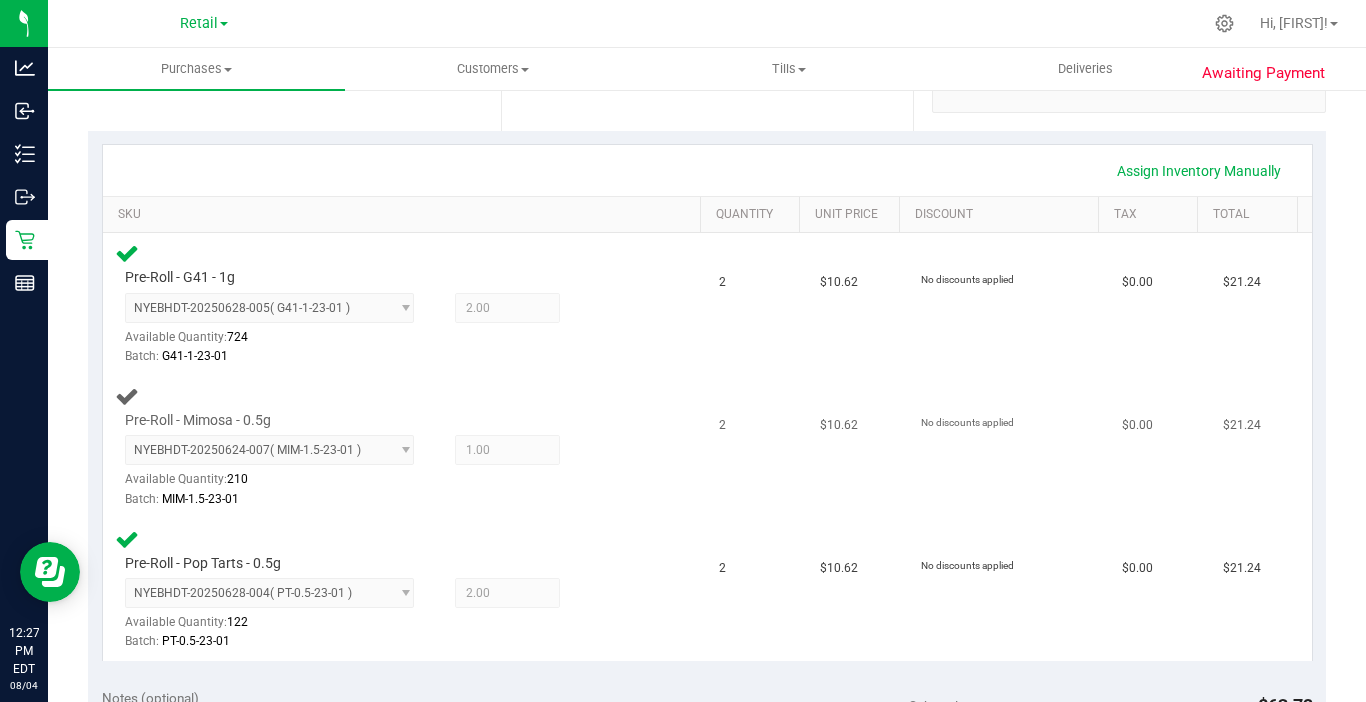 click on "1.00 1" at bounding box center (507, 450) 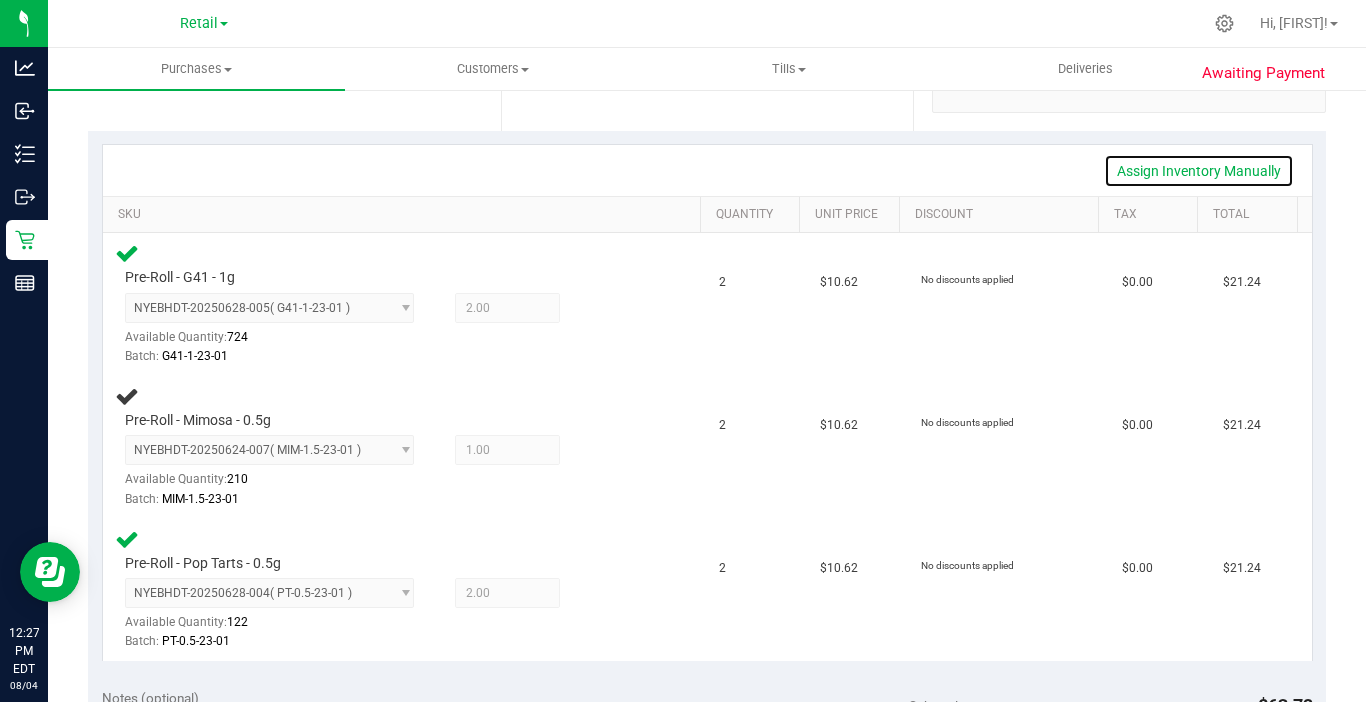 click on "Assign Inventory Manually" at bounding box center [1199, 171] 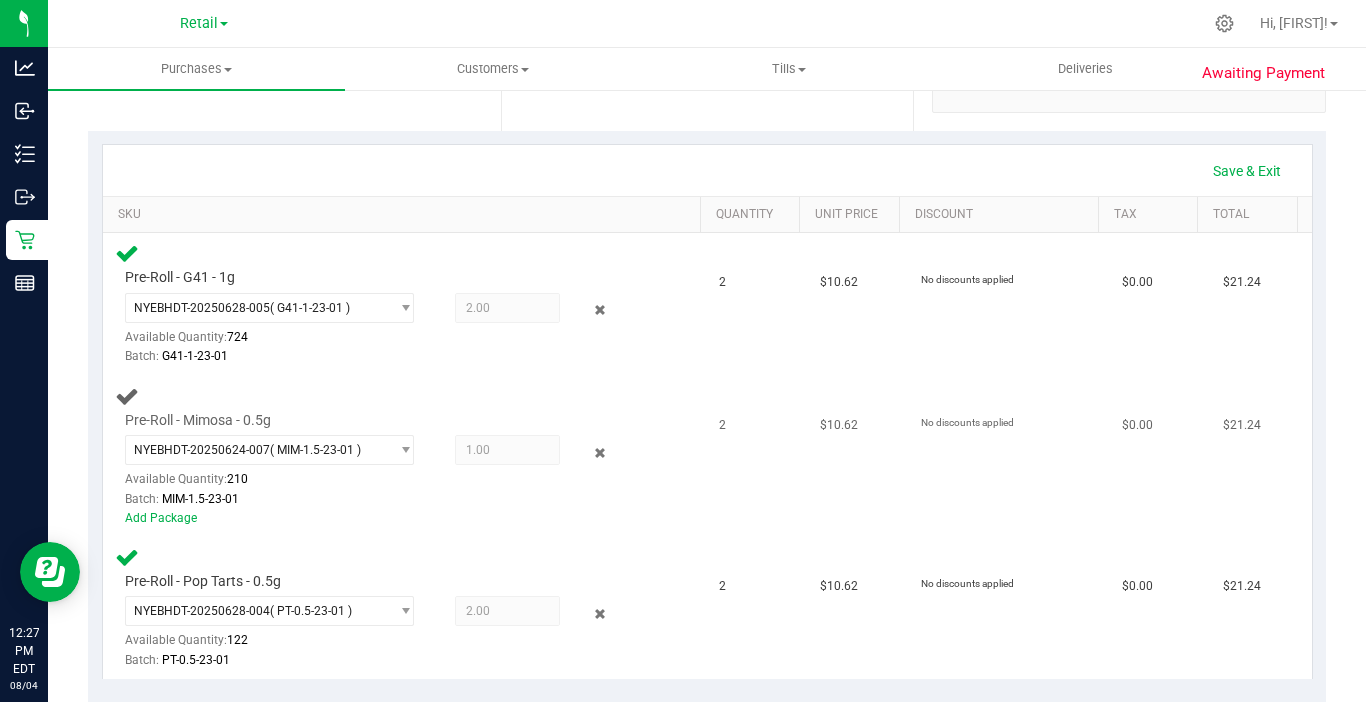 click on "1.00 1" at bounding box center [507, 450] 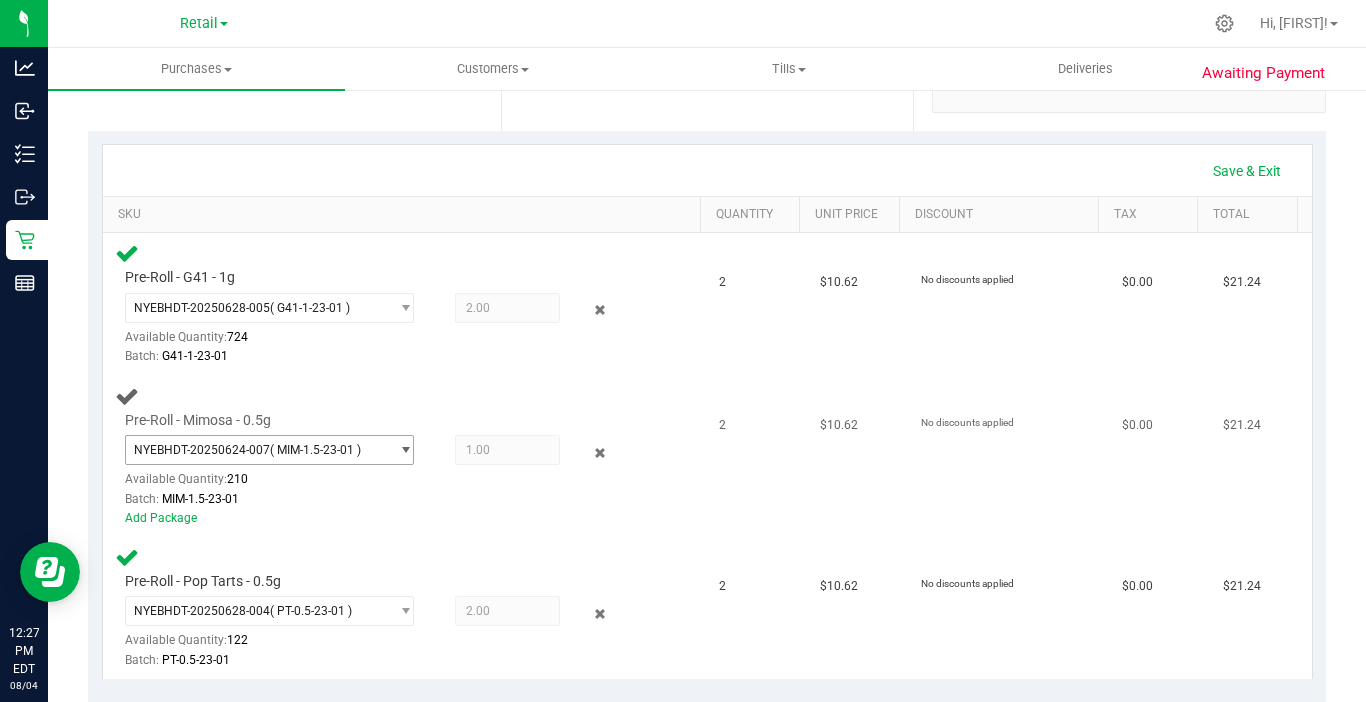 click at bounding box center [405, 450] 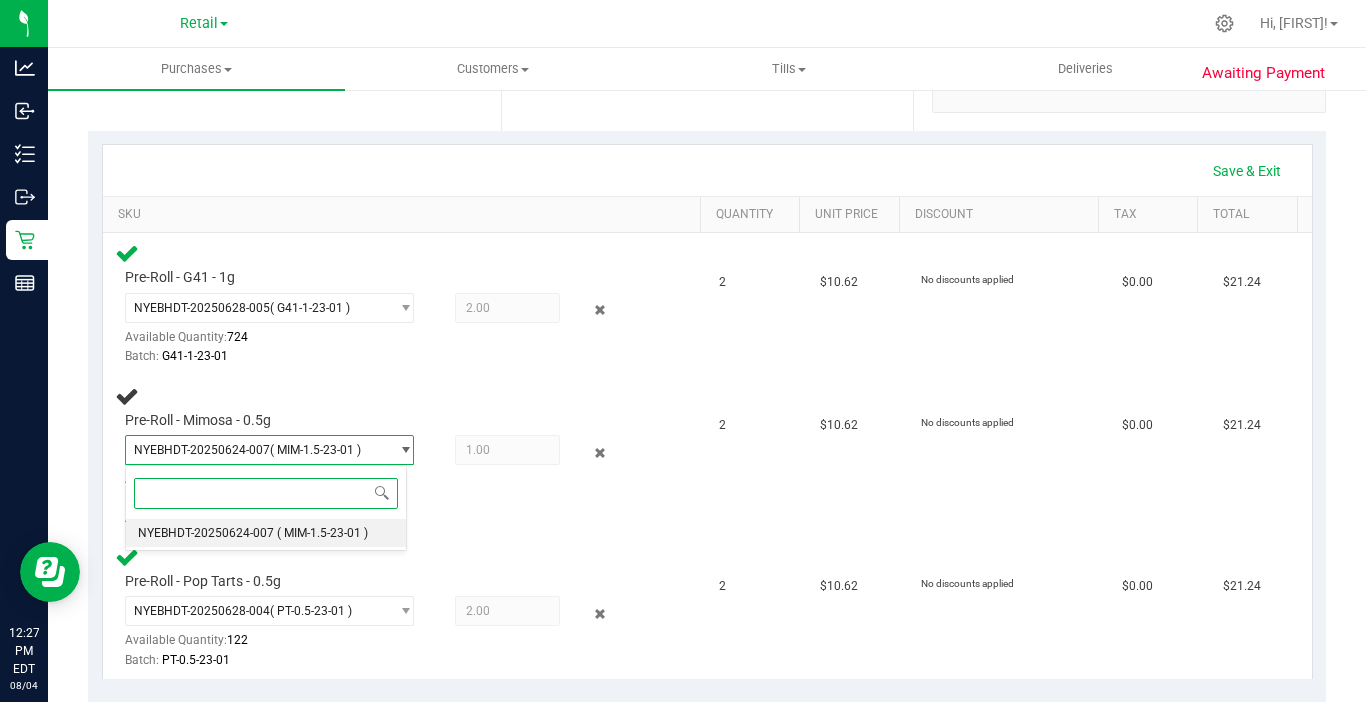 click on "(
MIM-1.5-23-01
)" at bounding box center (322, 533) 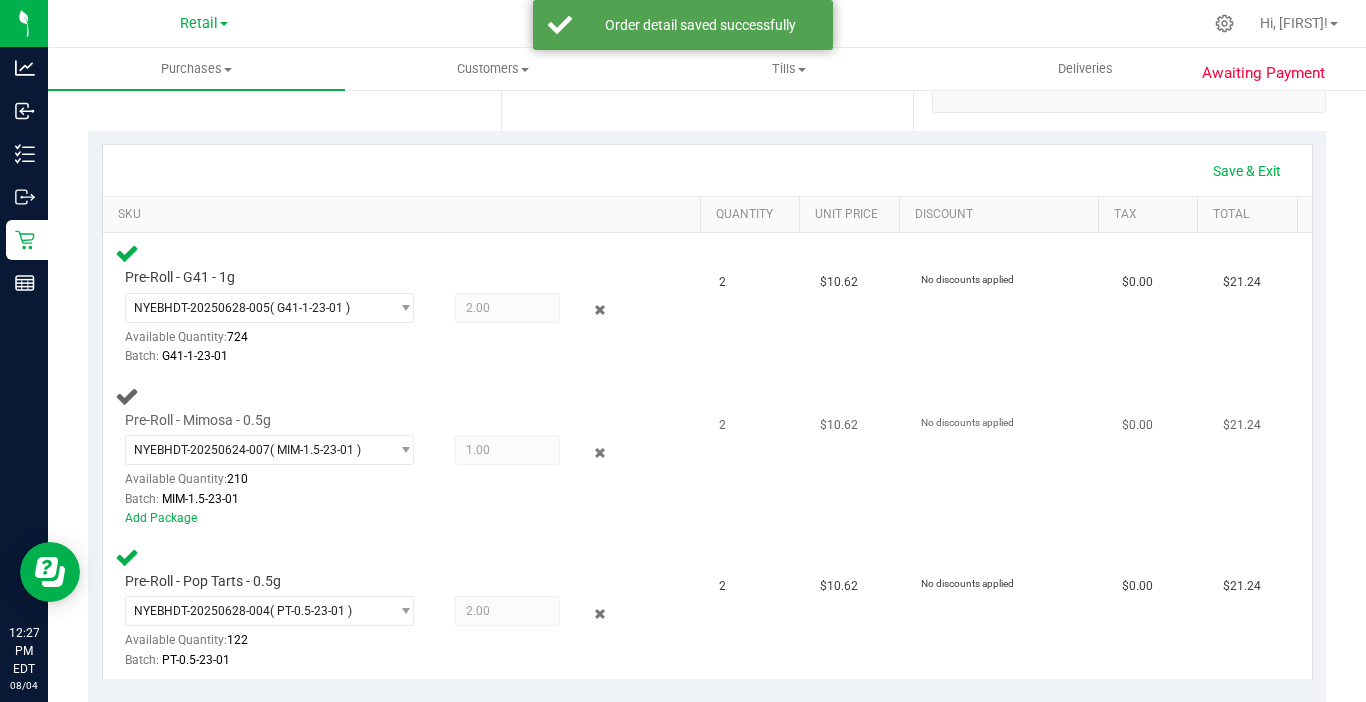 click on "1.00 1" at bounding box center [507, 450] 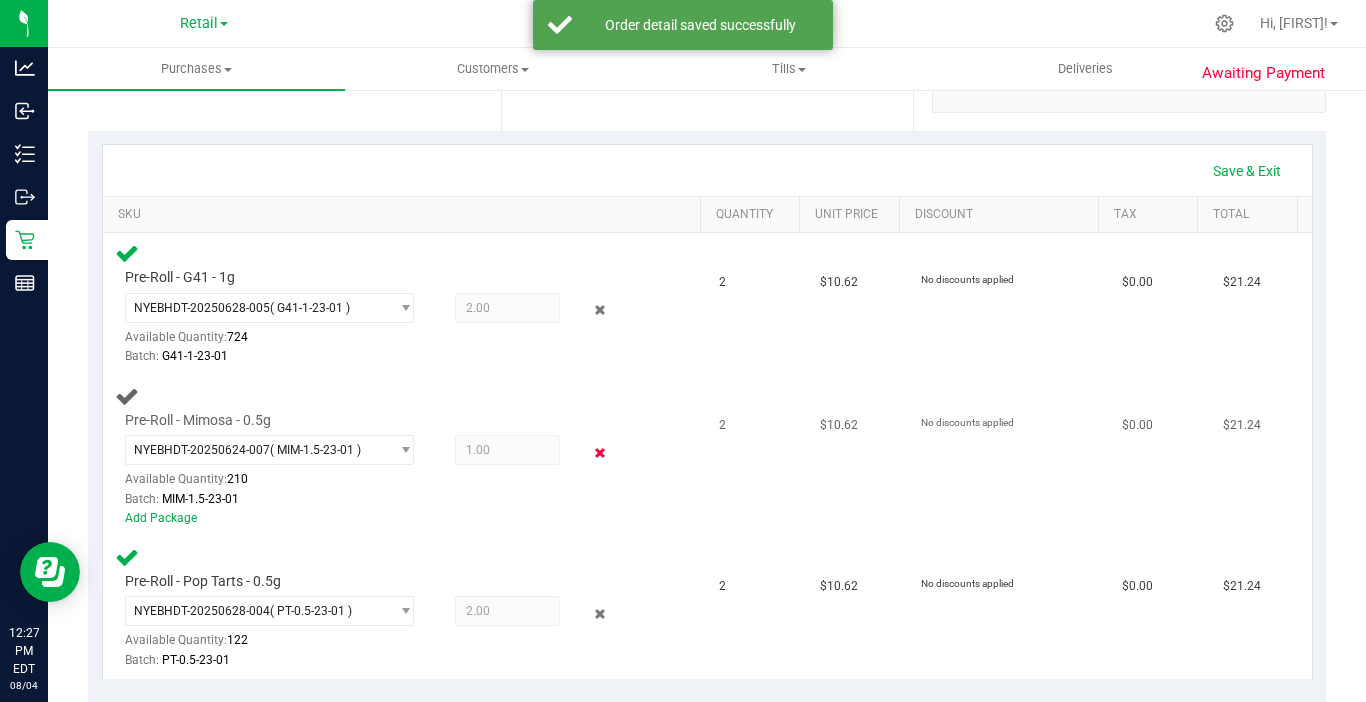 click at bounding box center (600, 452) 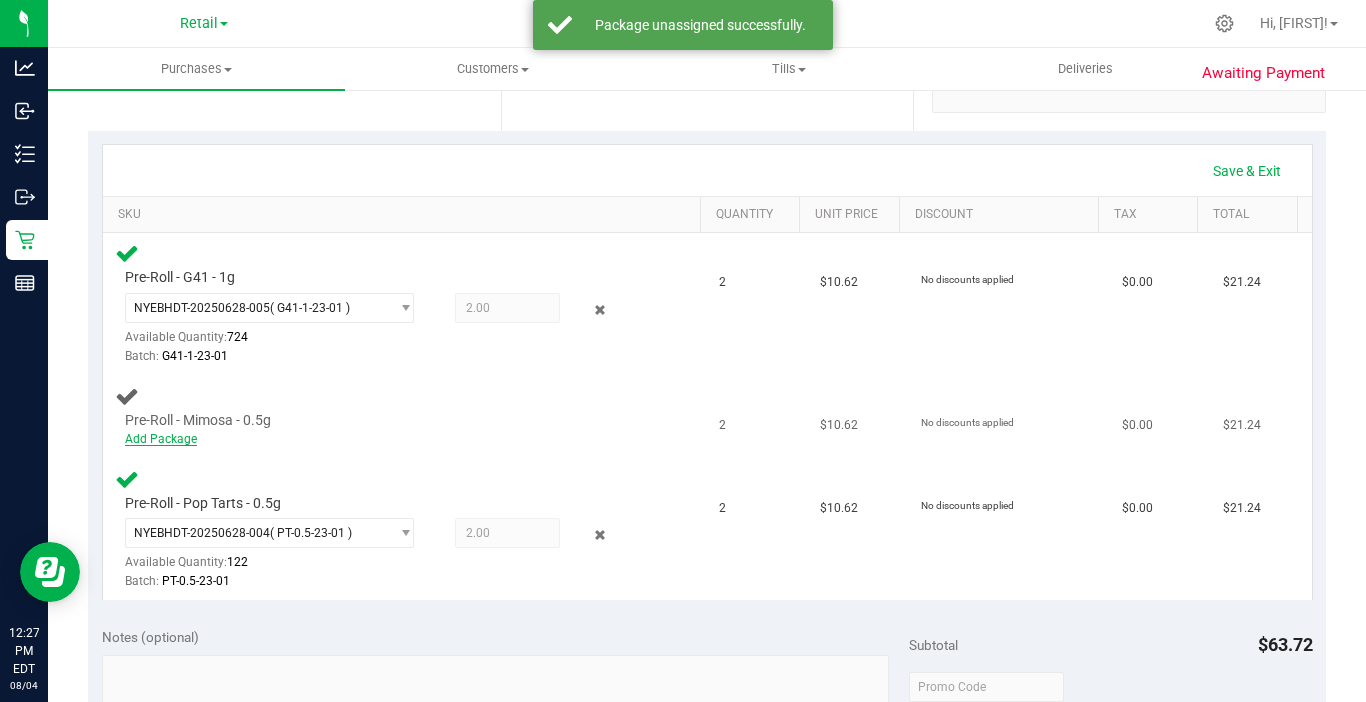 click on "Add Package" at bounding box center [161, 439] 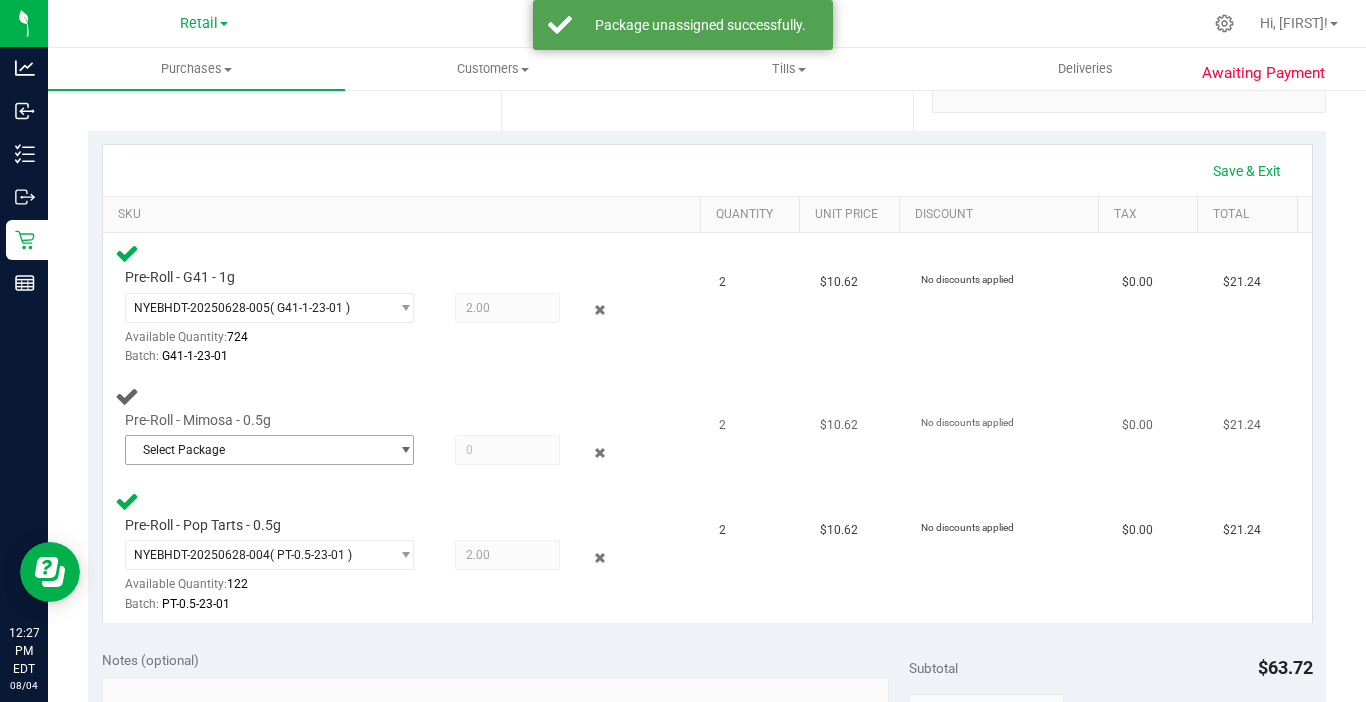 click on "Select Package" at bounding box center (257, 450) 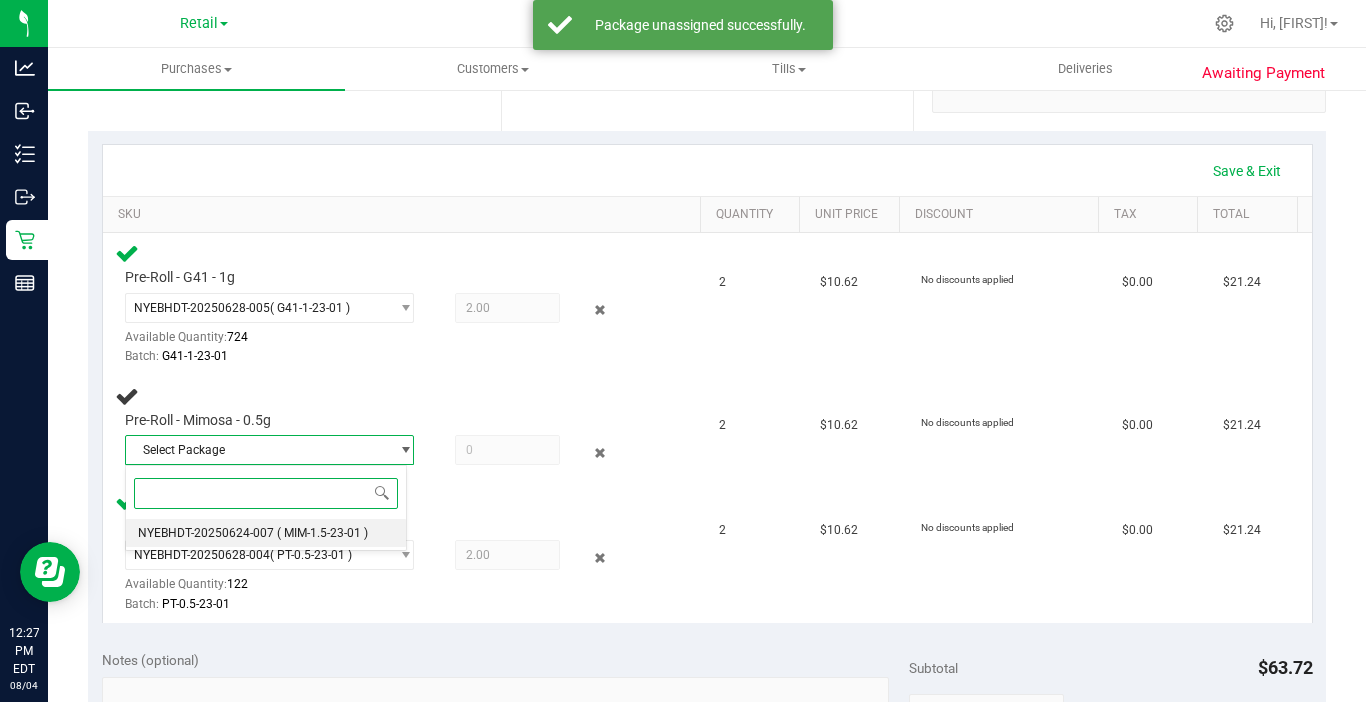 click on "NYEBHDT-20250624-007" at bounding box center (206, 533) 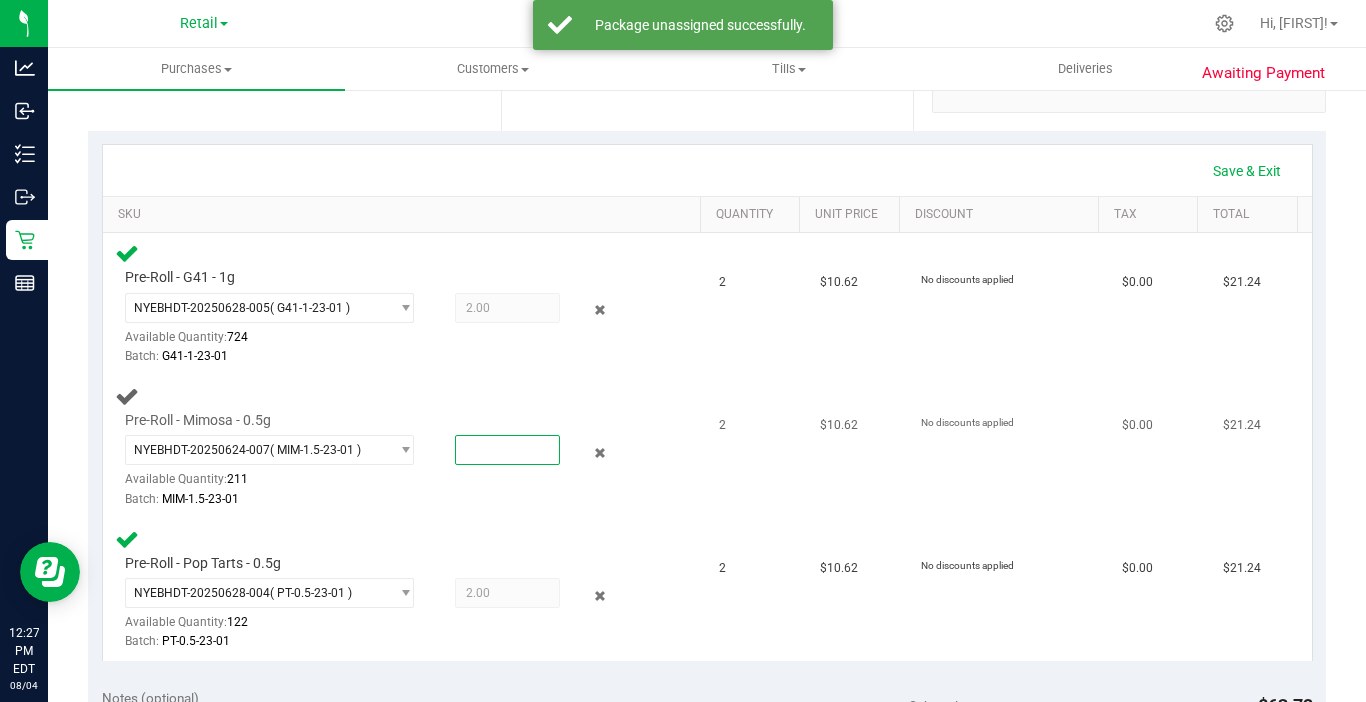 click at bounding box center (507, 450) 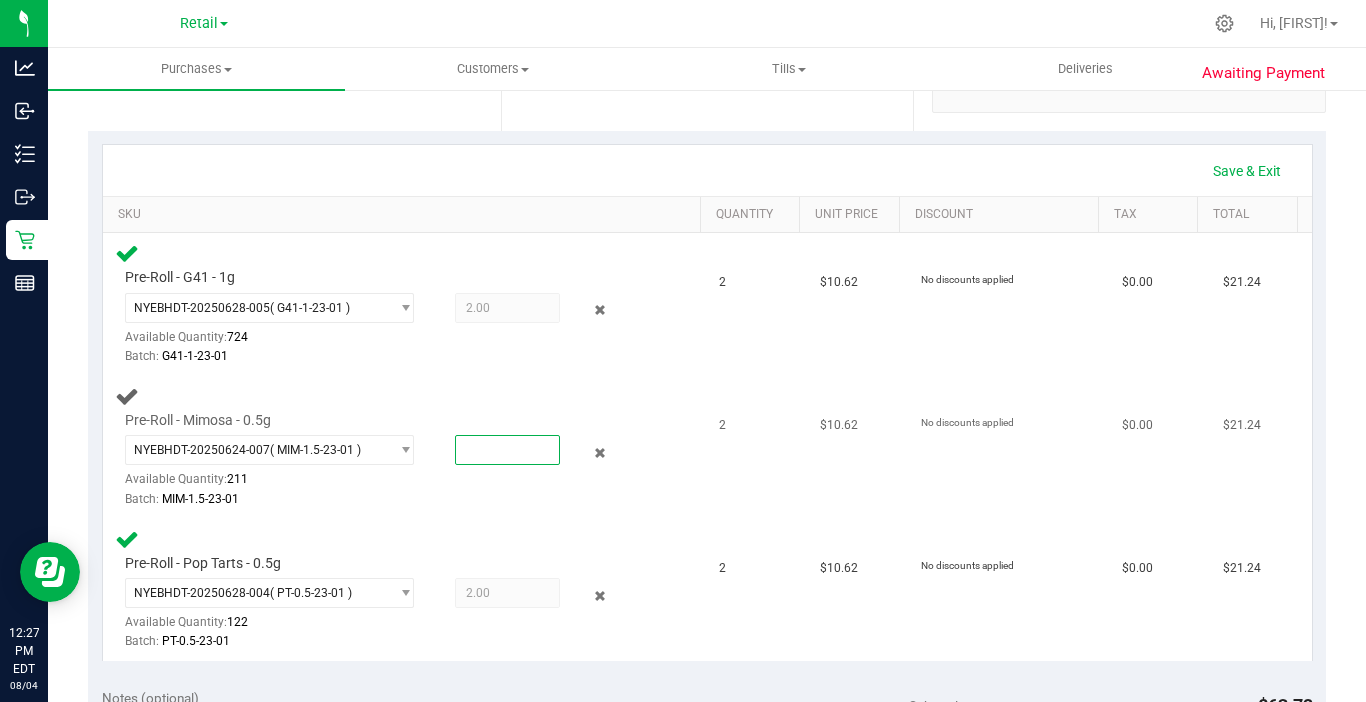 type on "2" 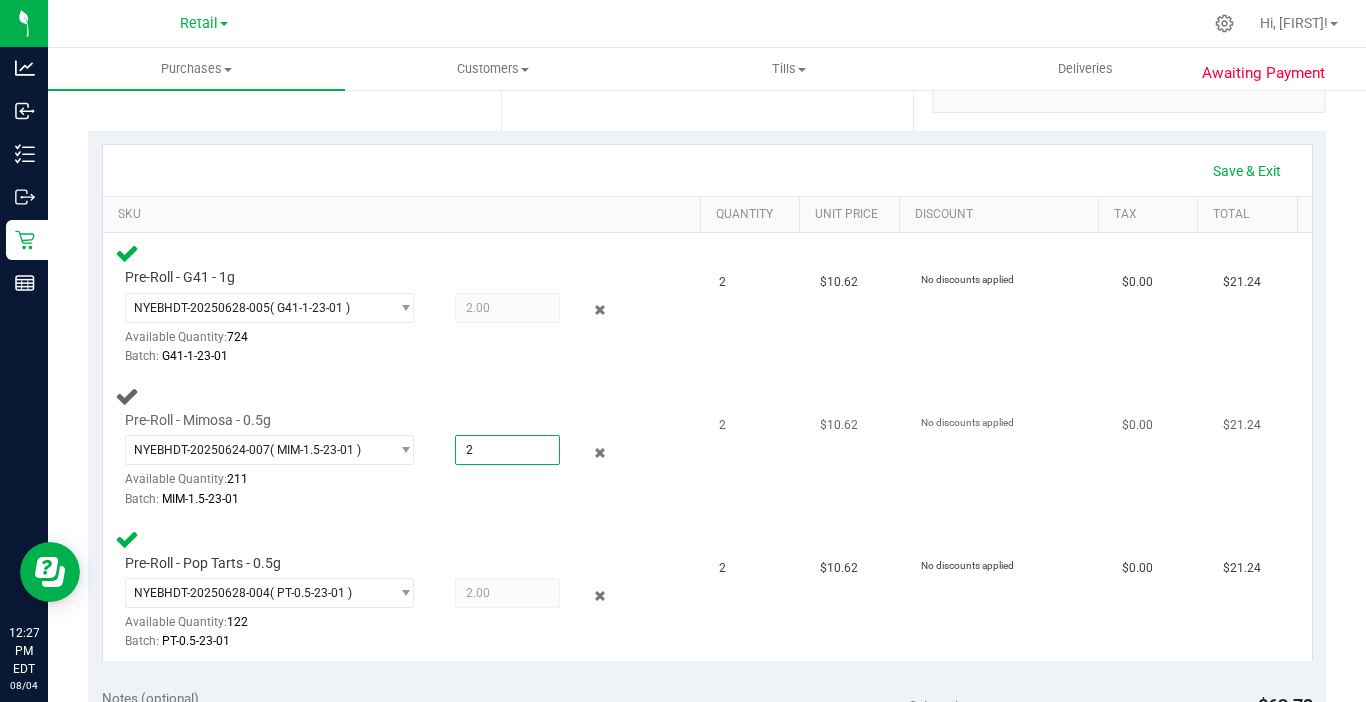 type on "2.0000" 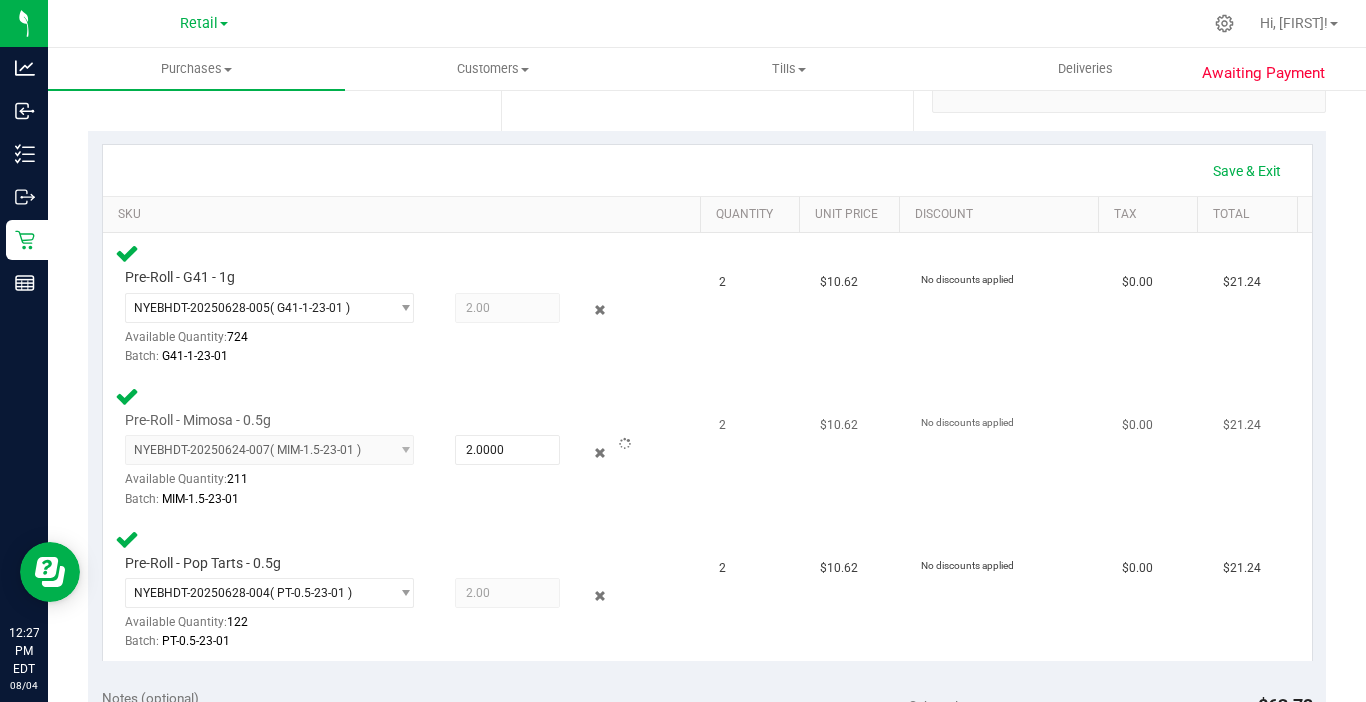 click on "Pre-Roll - Mimosa - 0.5g
[LICENSE_PLATE]-20250624-007
(
MIM-1.5-23-01
)
[LICENSE_PLATE]-20250624-007
Available Quantity:  211
2.0000 2
Batch:" at bounding box center (405, 447) 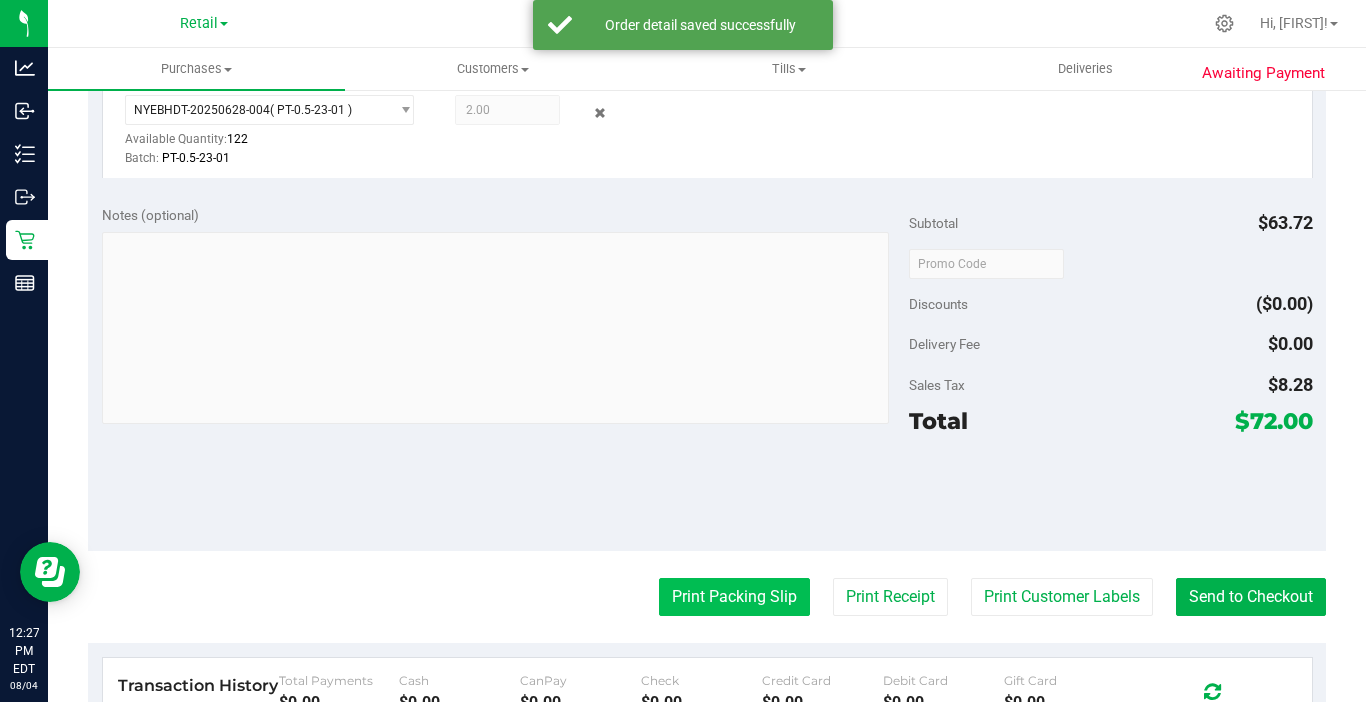 scroll, scrollTop: 900, scrollLeft: 0, axis: vertical 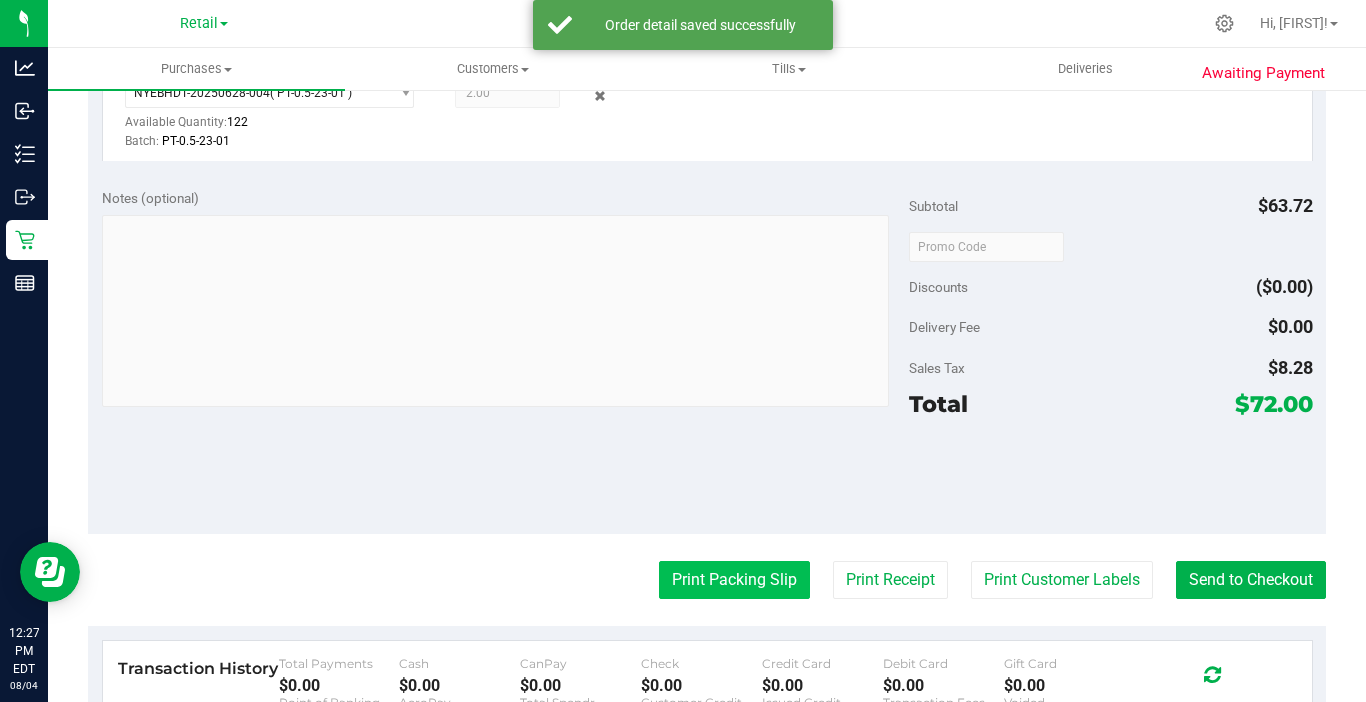 click on "Print Packing Slip" at bounding box center [734, 580] 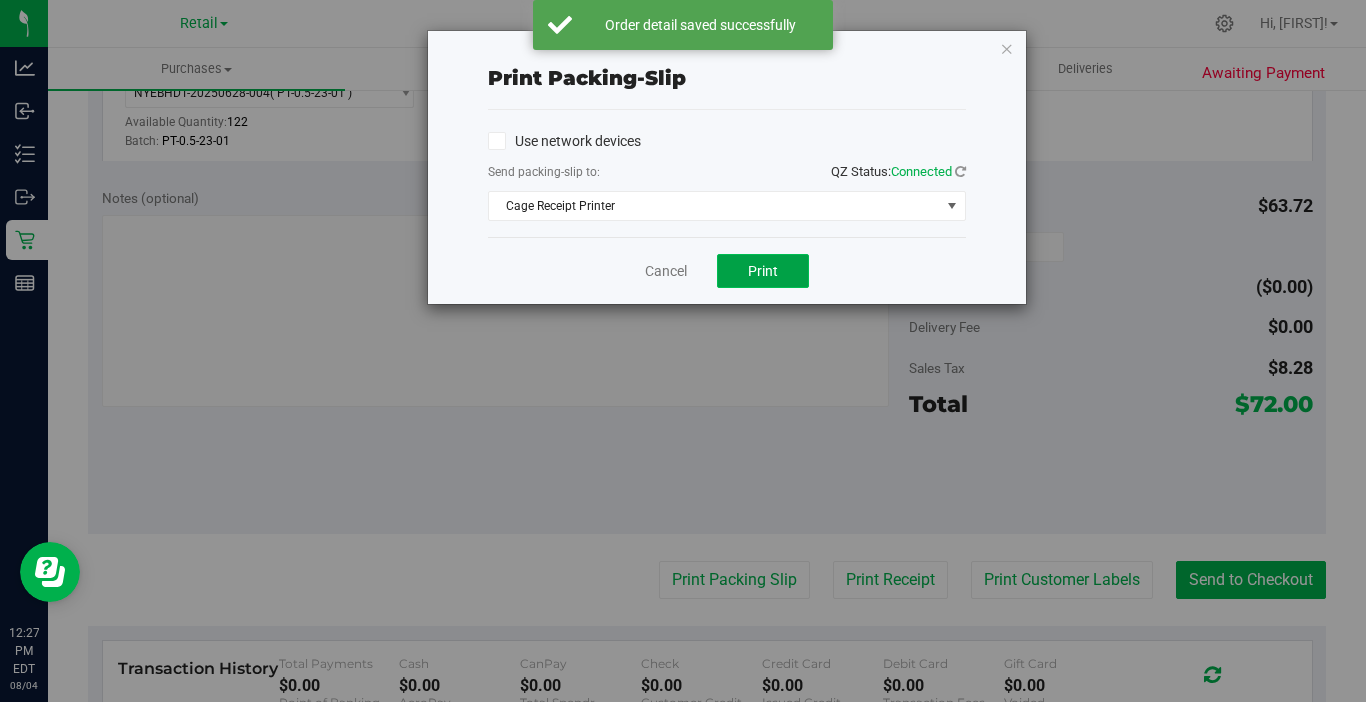 click on "Print" at bounding box center (763, 271) 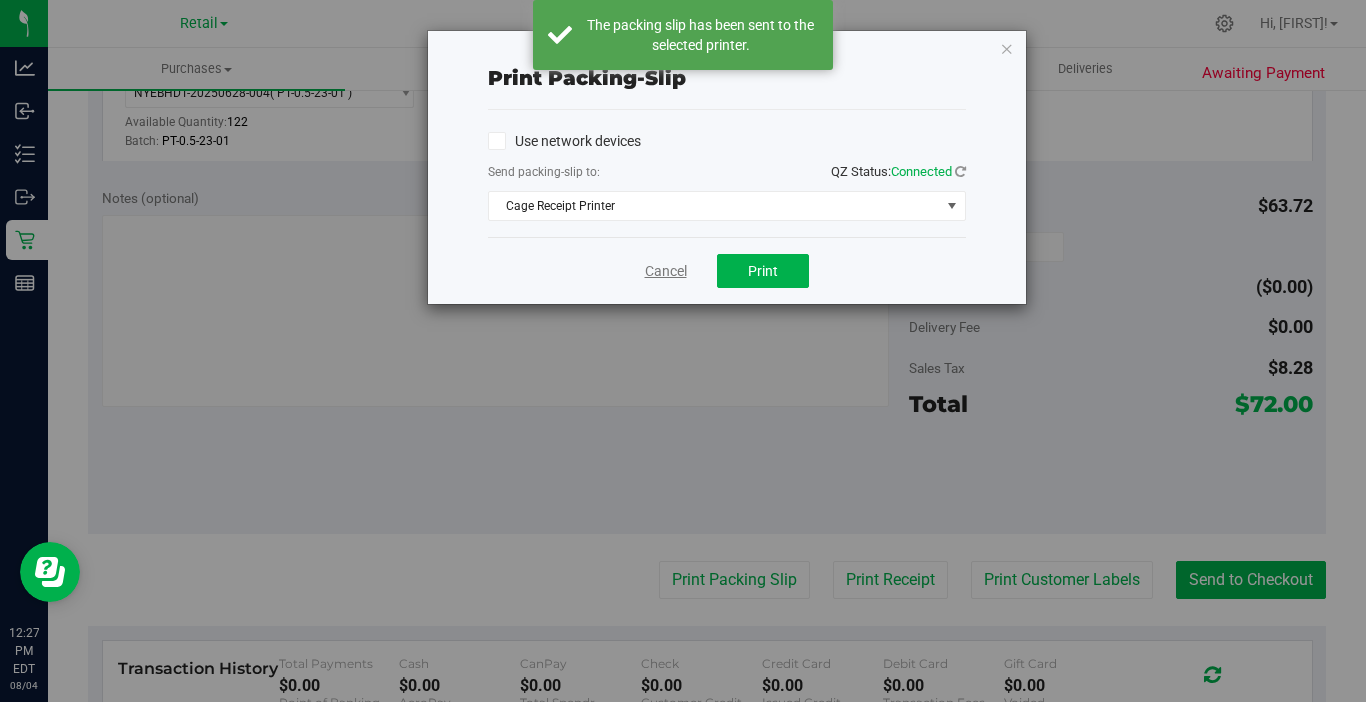 click on "Cancel" at bounding box center [666, 271] 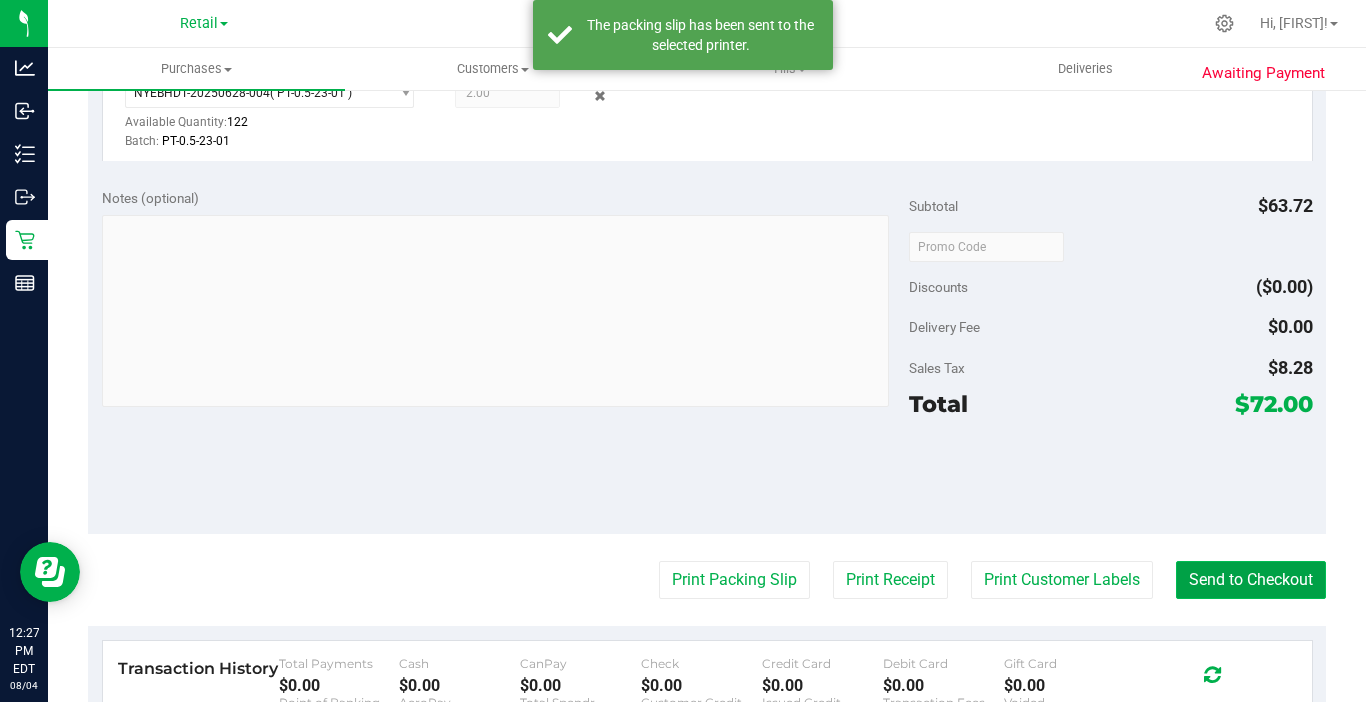 click on "Send to Checkout" at bounding box center [1251, 580] 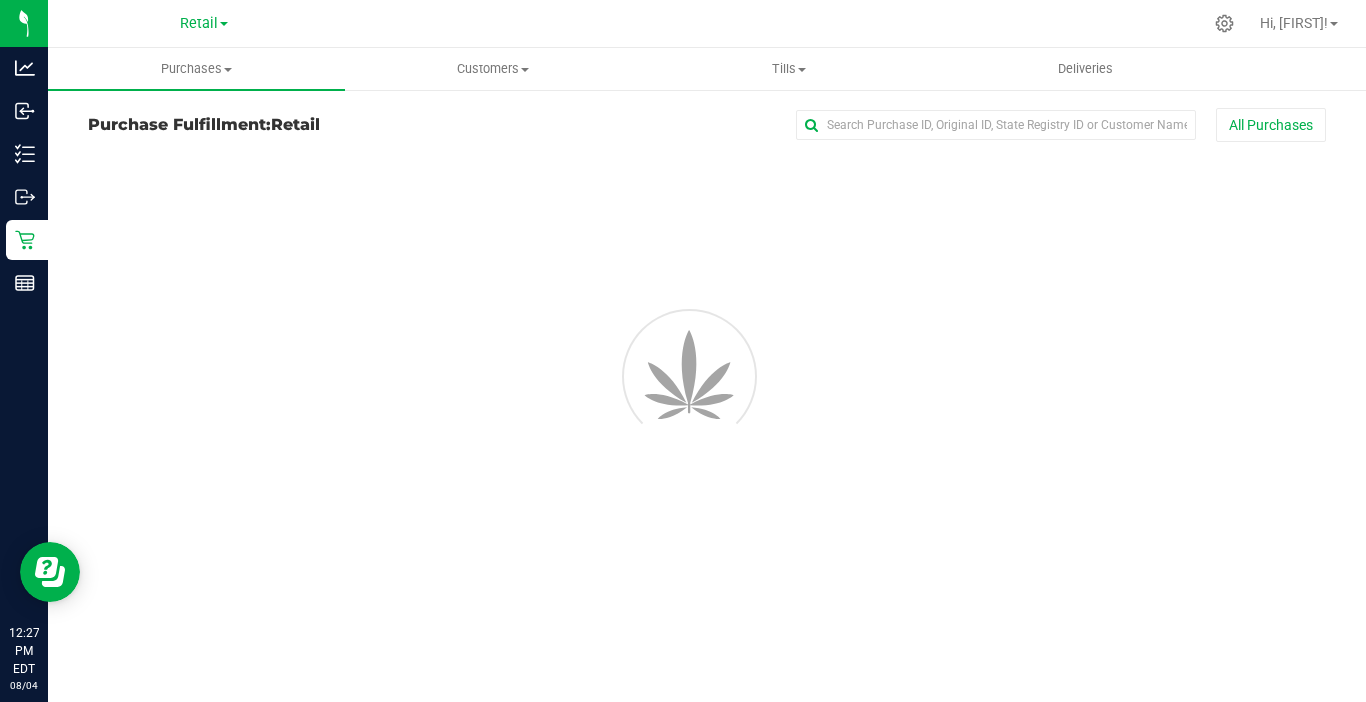 scroll, scrollTop: 0, scrollLeft: 0, axis: both 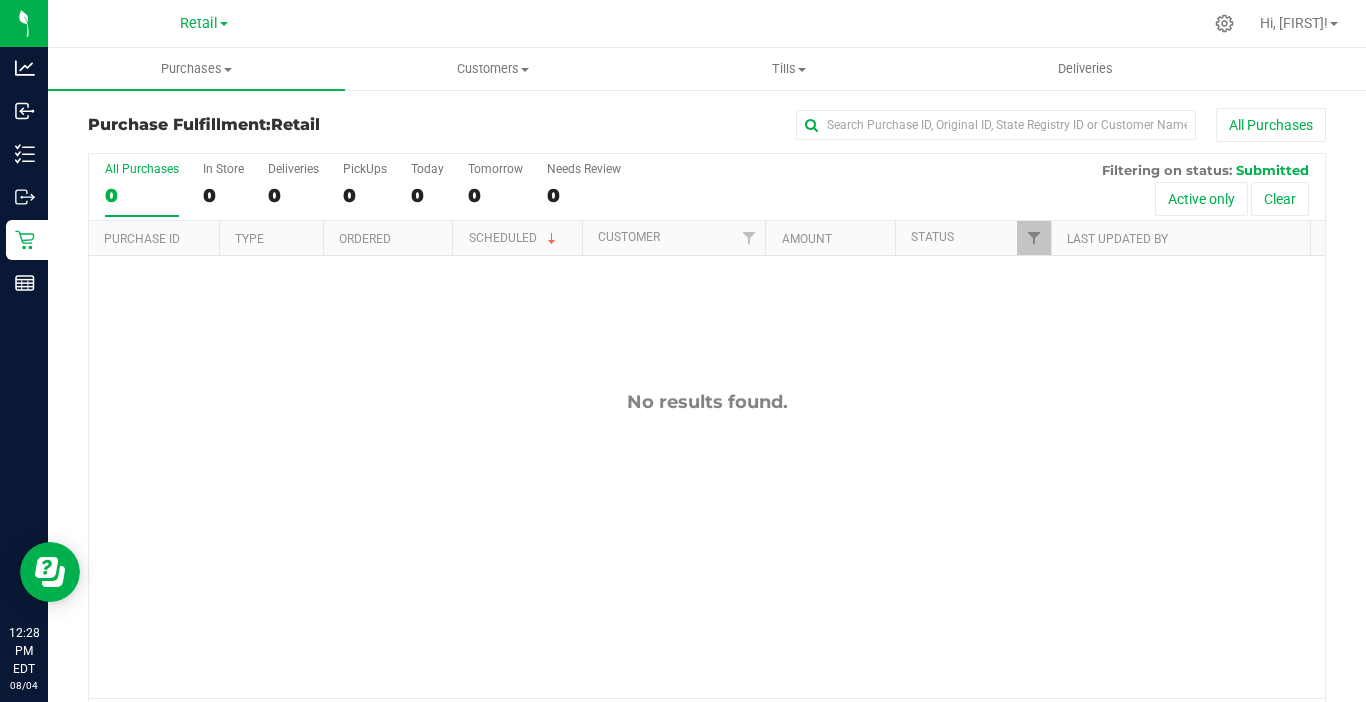 click on "No results found." at bounding box center (707, 544) 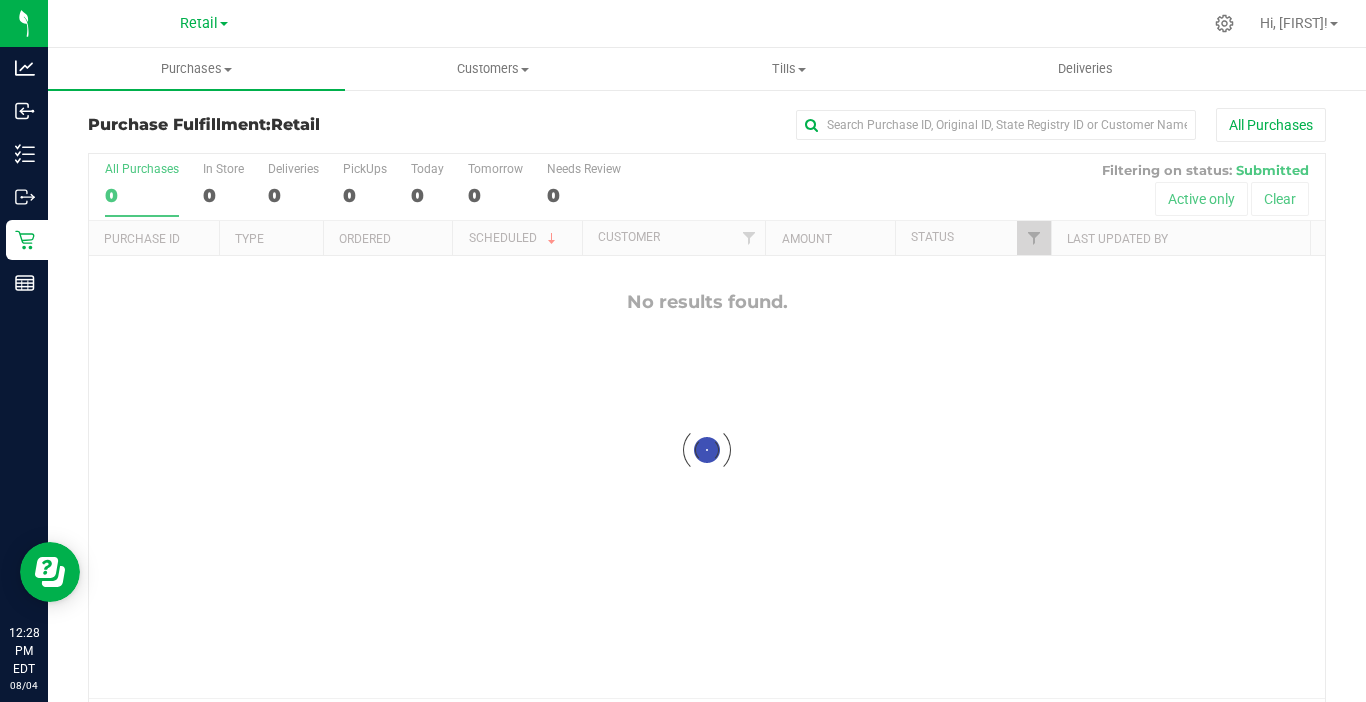 scroll, scrollTop: 0, scrollLeft: 0, axis: both 